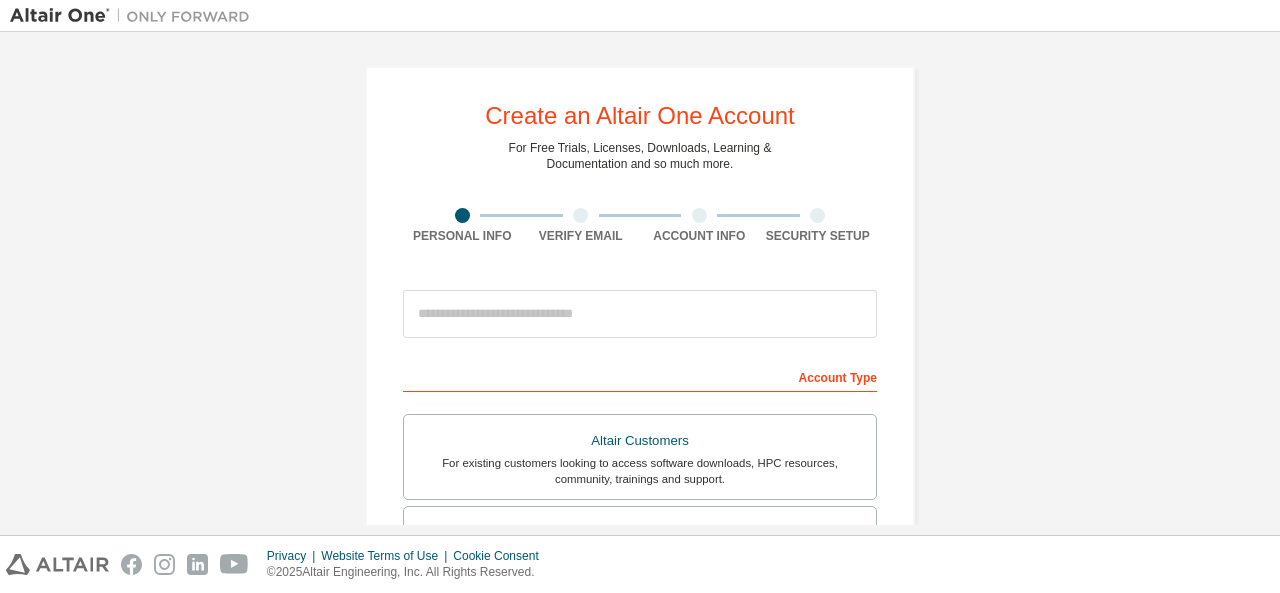 scroll, scrollTop: 0, scrollLeft: 0, axis: both 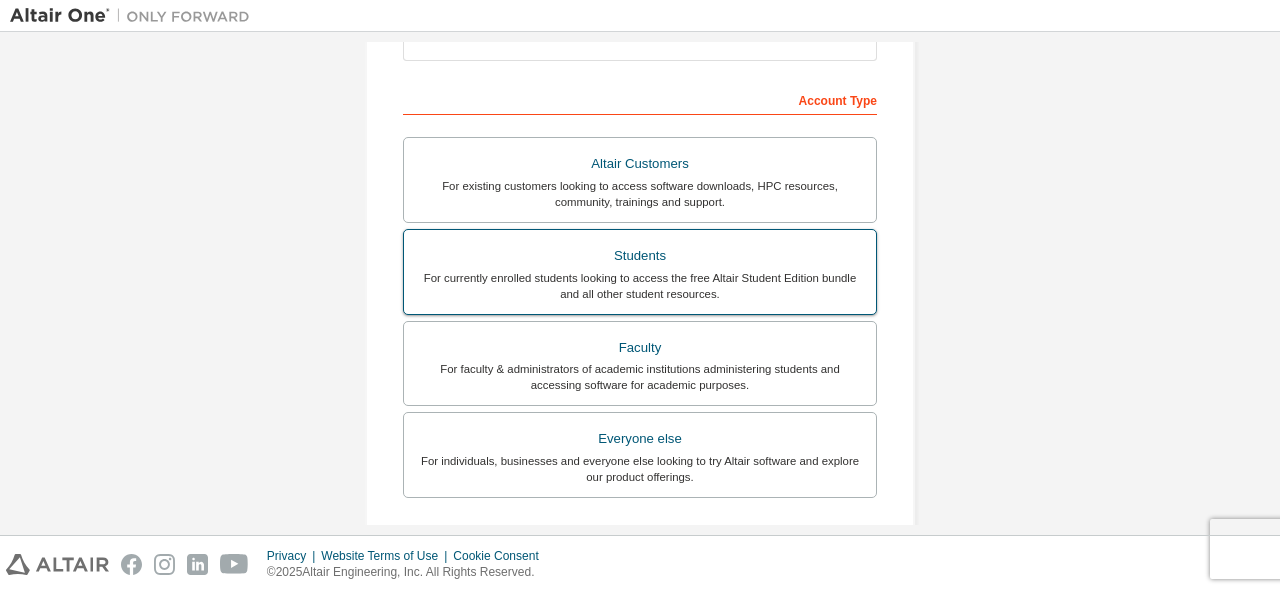 click on "Students" at bounding box center [640, 256] 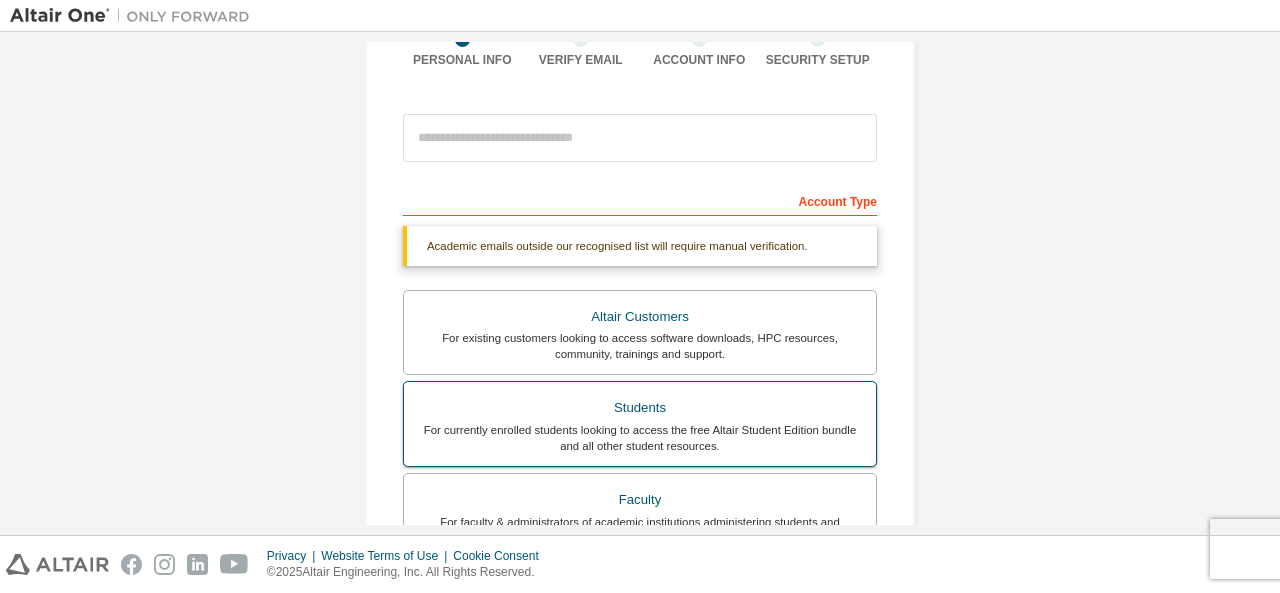 scroll, scrollTop: 175, scrollLeft: 0, axis: vertical 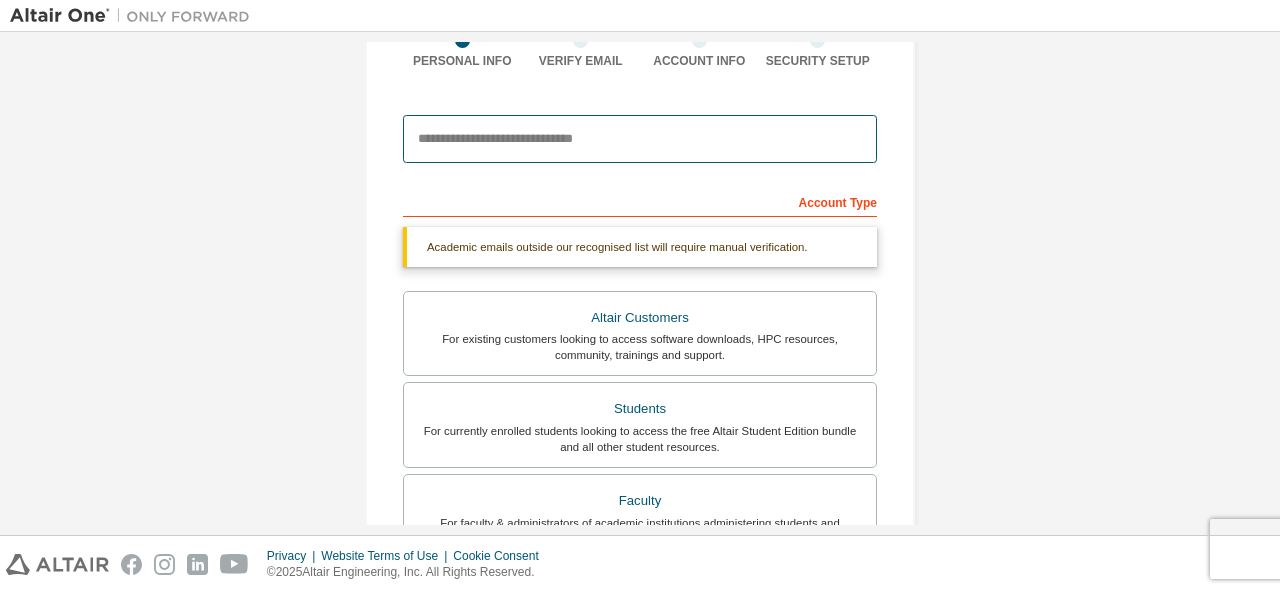 click at bounding box center (640, 139) 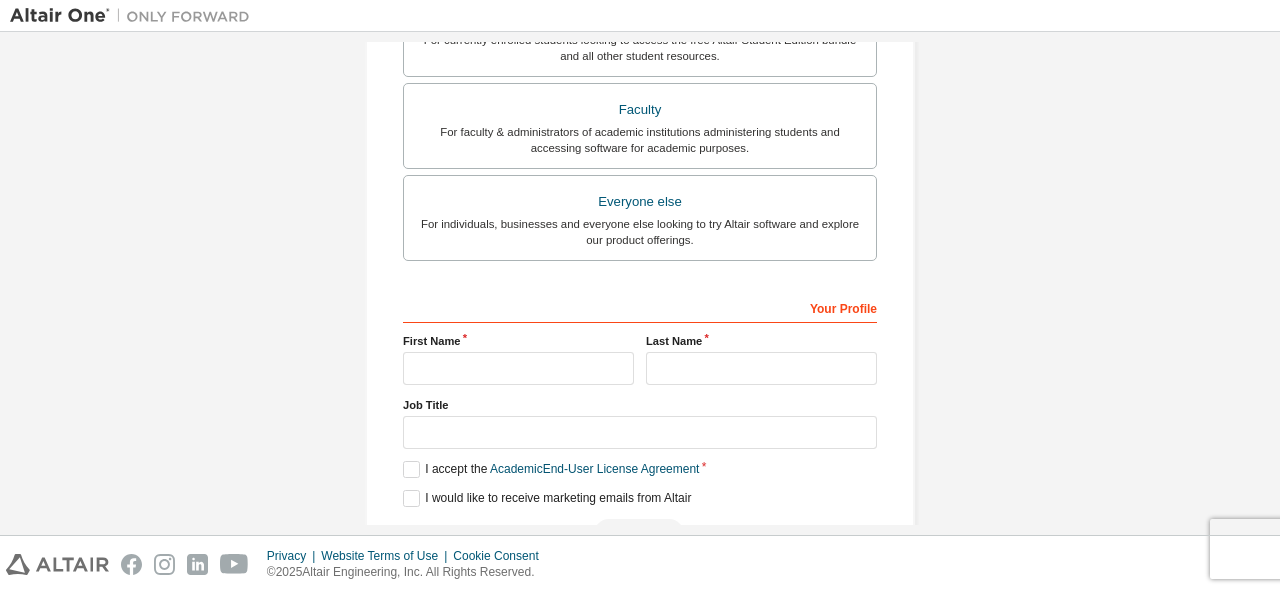 scroll, scrollTop: 565, scrollLeft: 0, axis: vertical 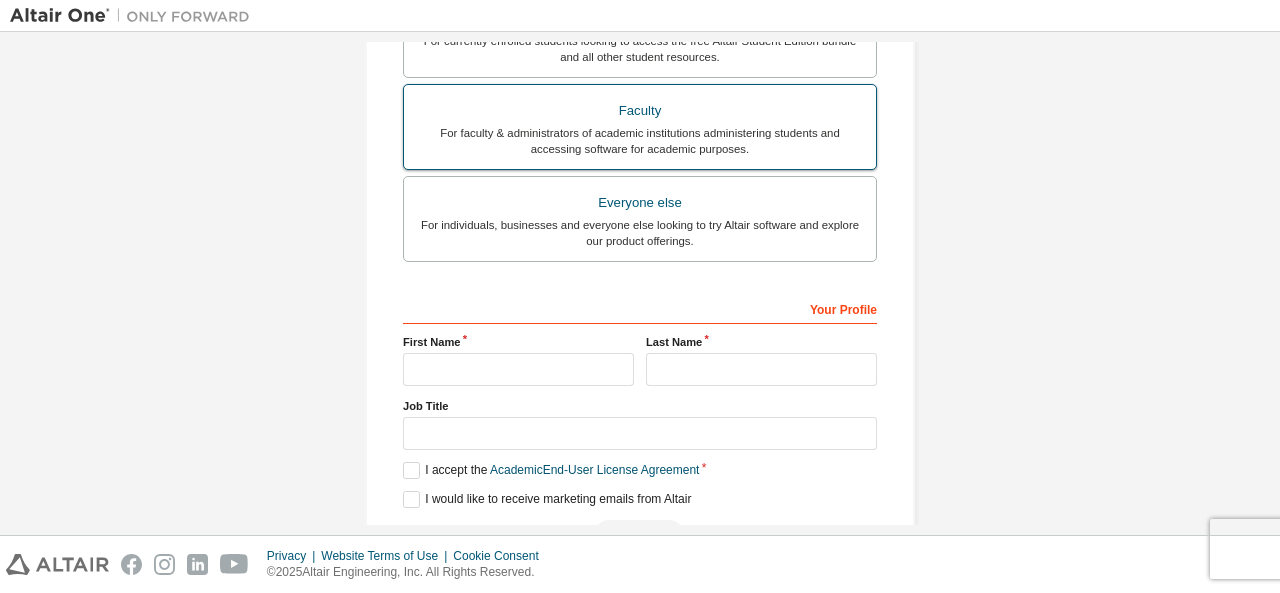 type on "**********" 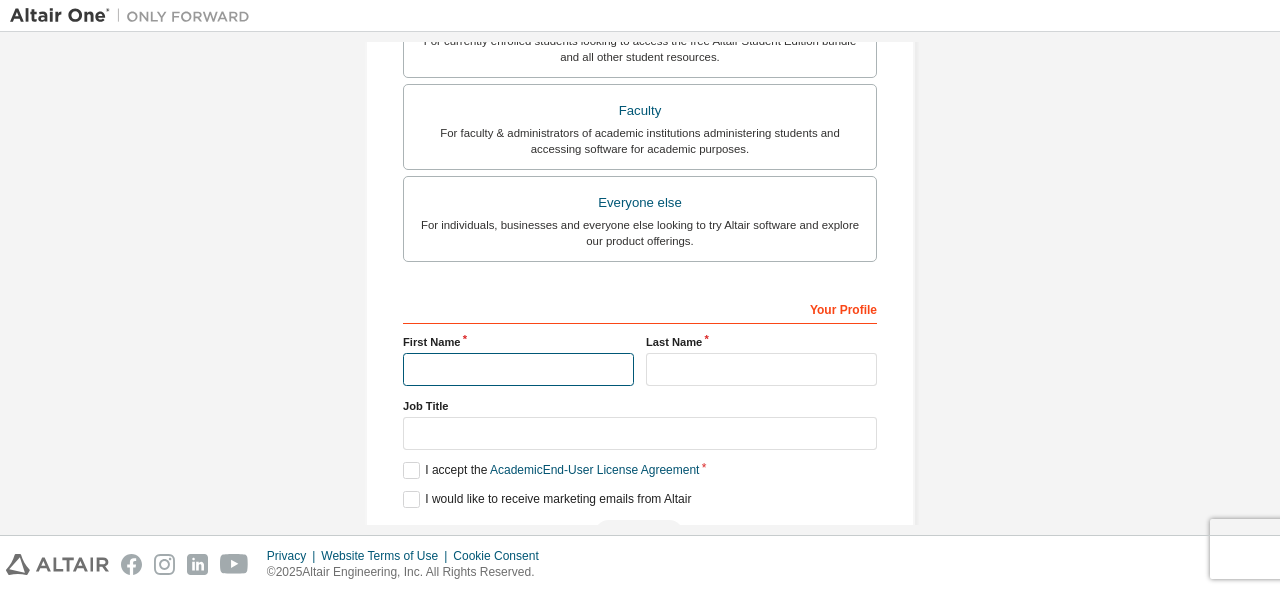 click at bounding box center [518, 369] 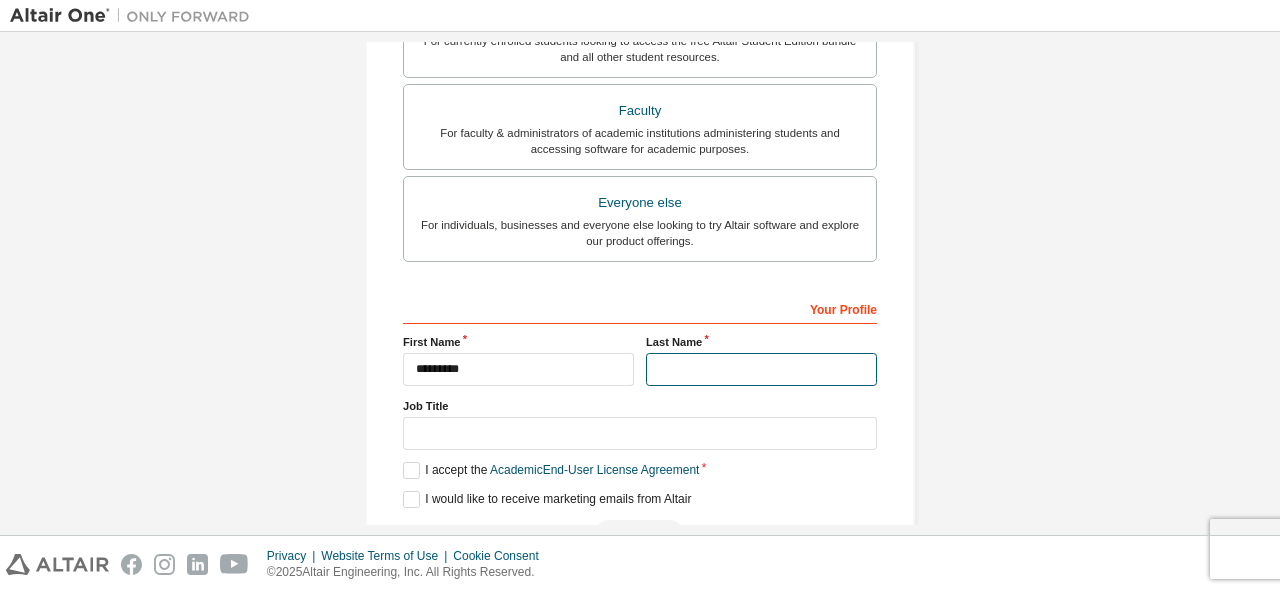 click at bounding box center [761, 369] 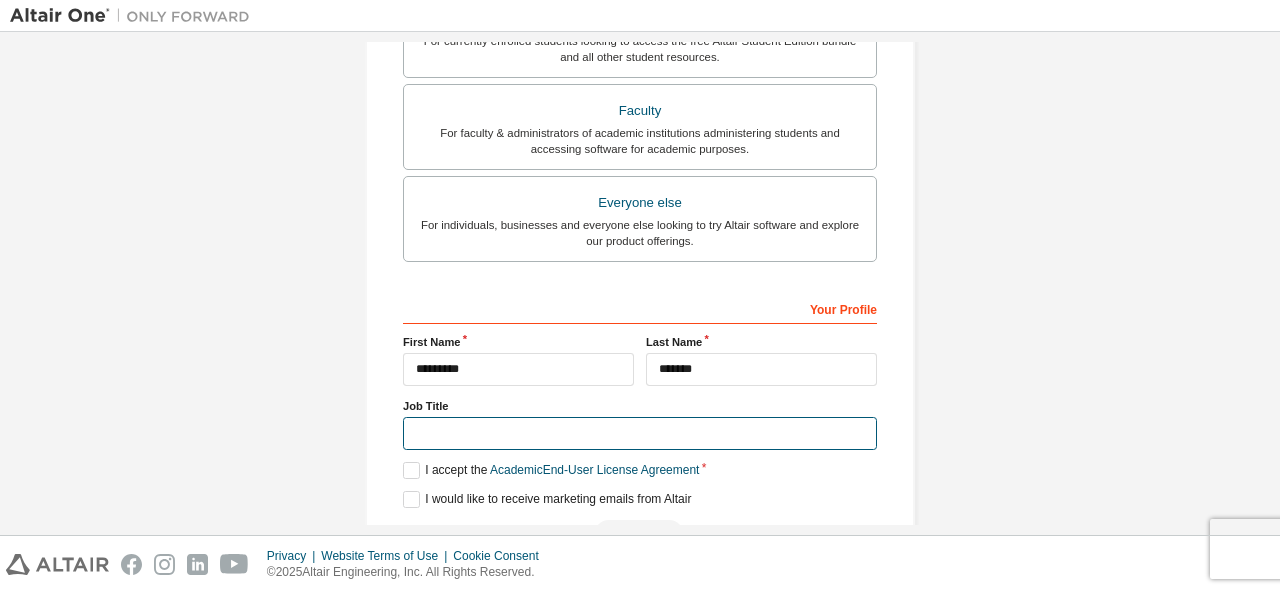 click at bounding box center [640, 433] 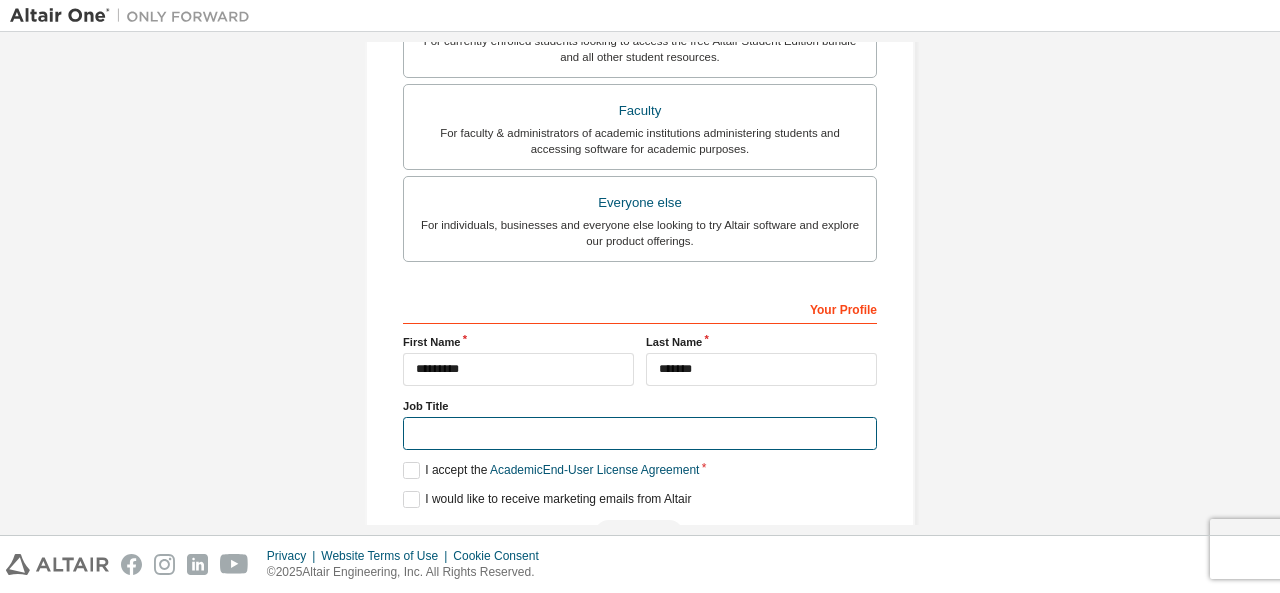 scroll, scrollTop: 582, scrollLeft: 0, axis: vertical 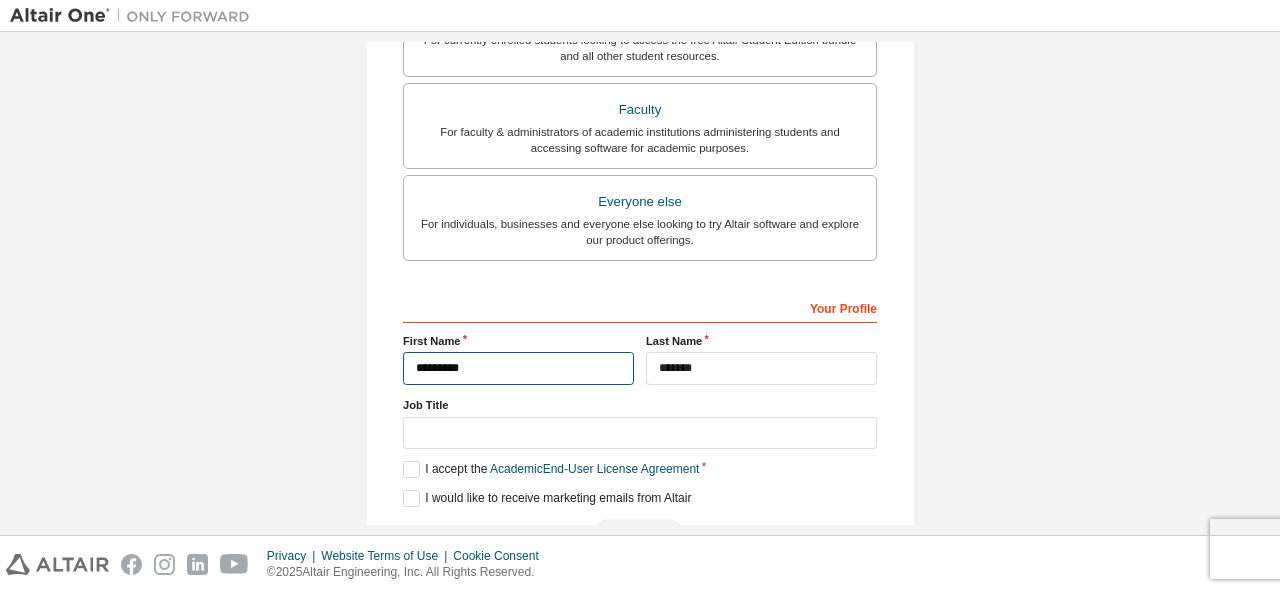 click on "*********" at bounding box center (518, 368) 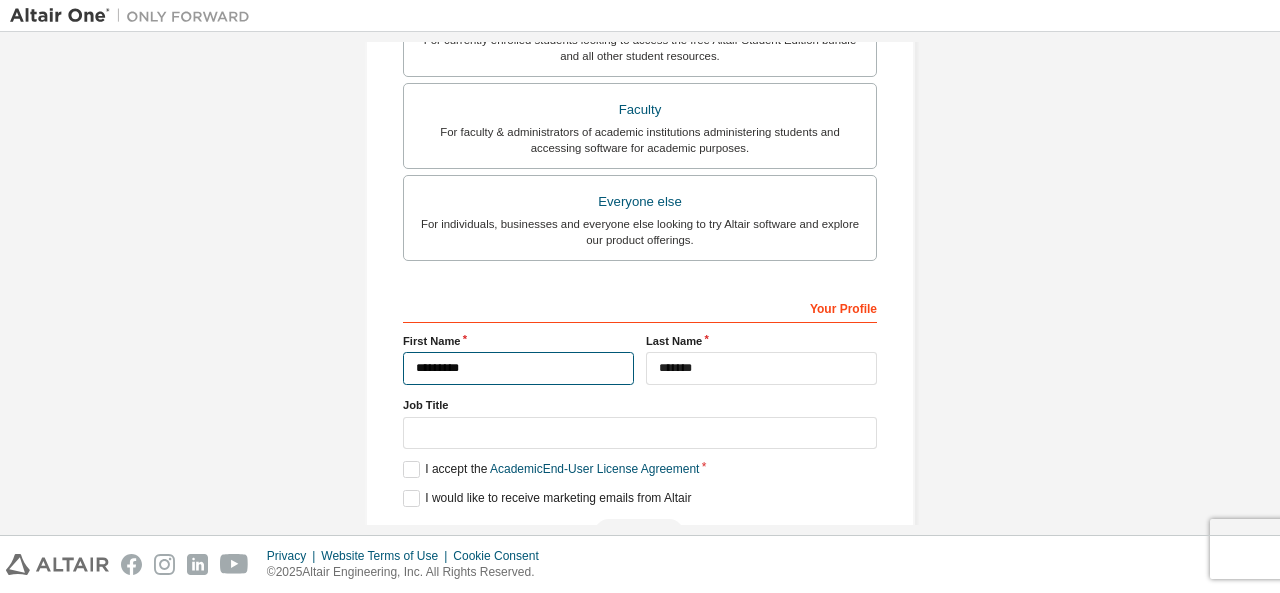 click on "*********" at bounding box center [518, 368] 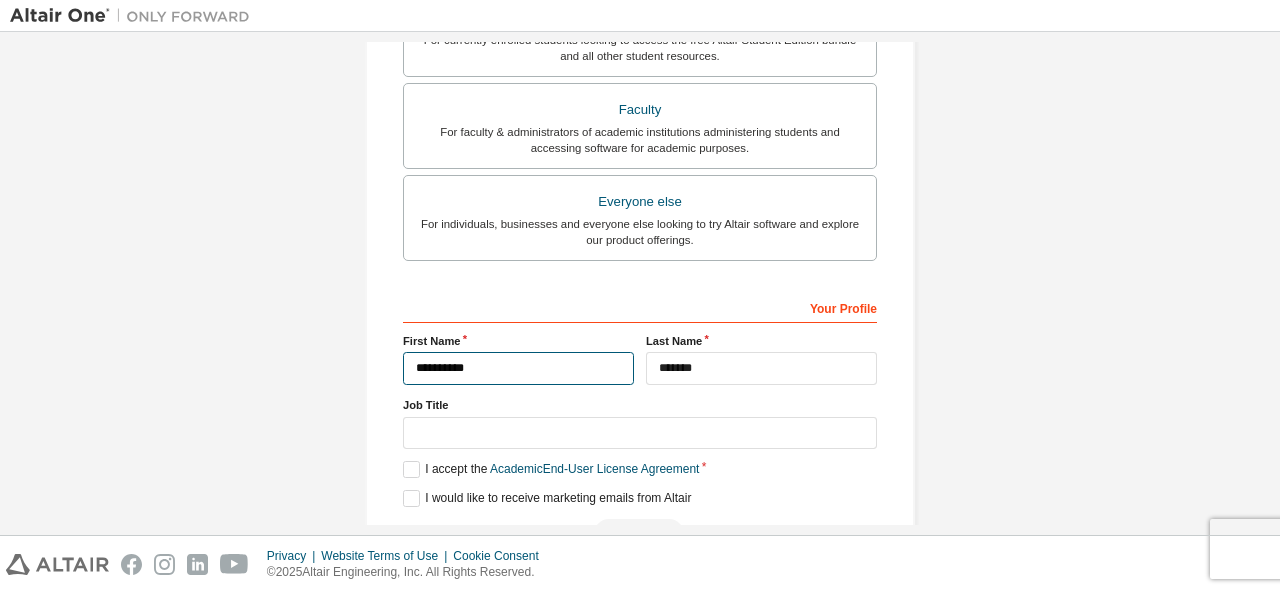 type on "*********" 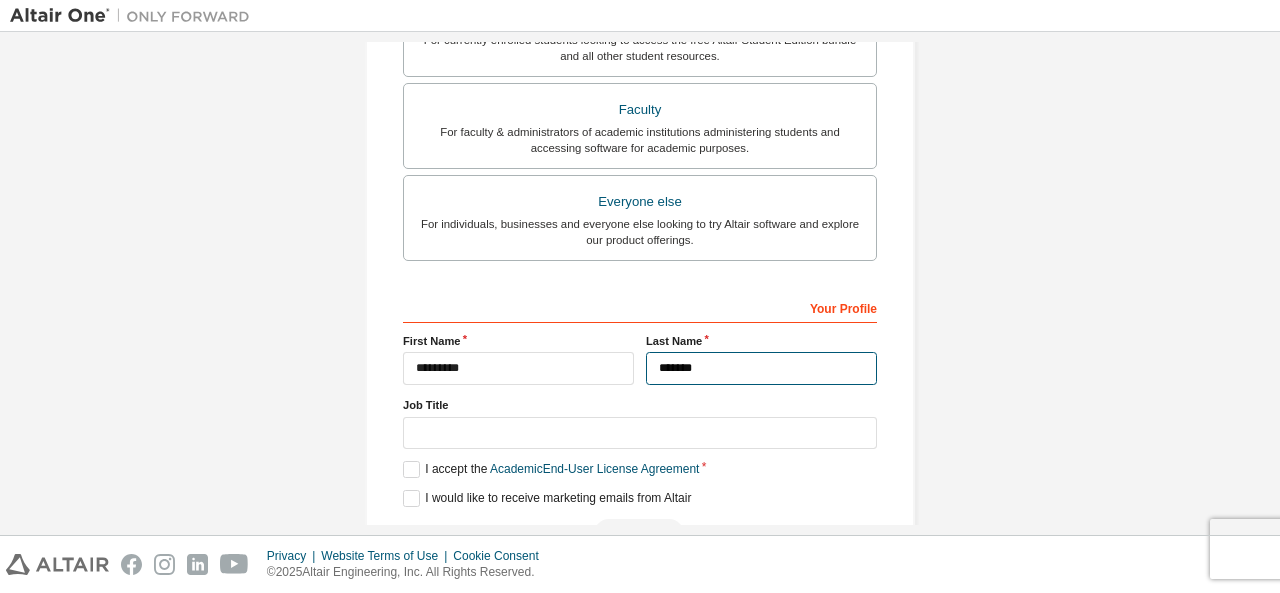 click on "*******" at bounding box center (761, 368) 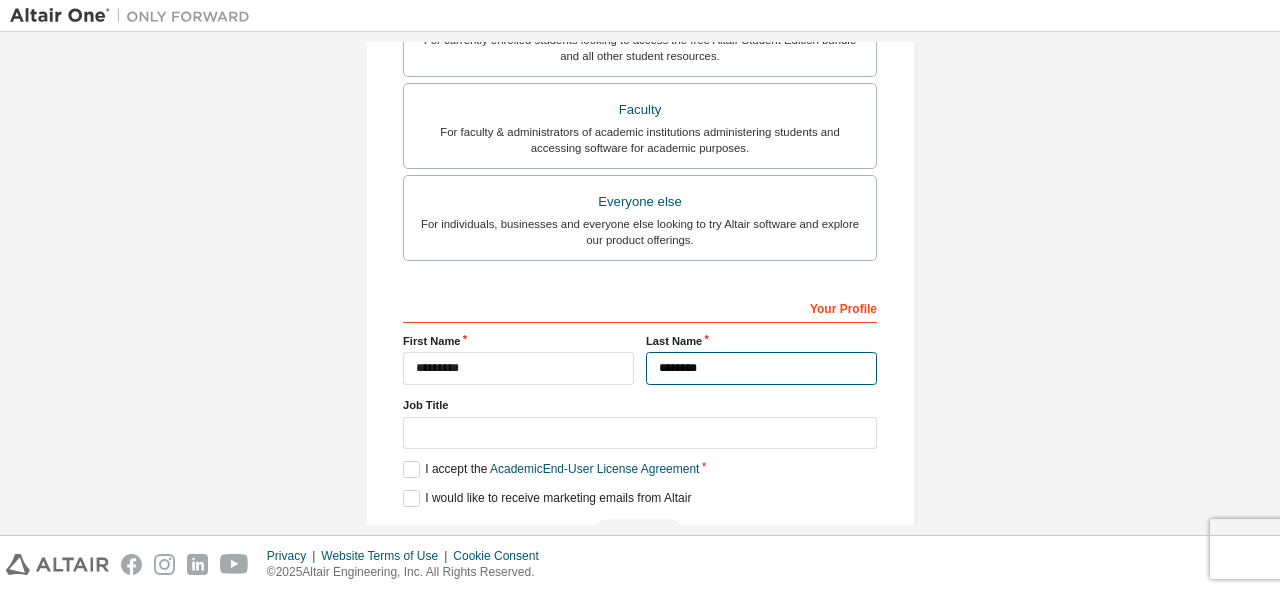 type on "*******" 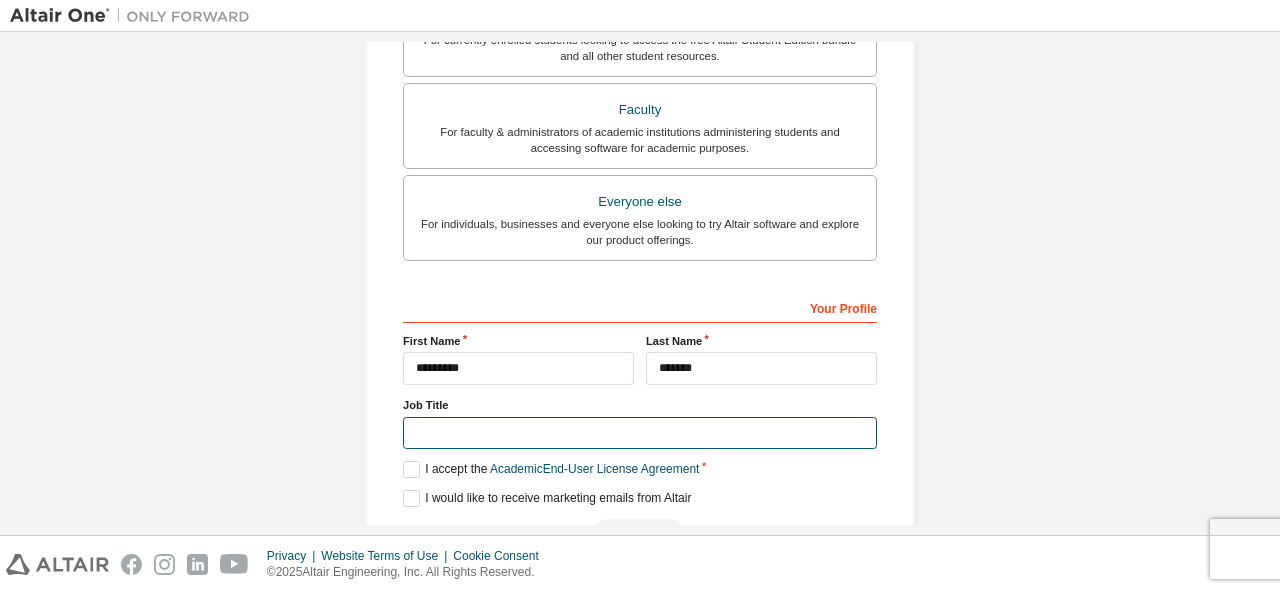 click at bounding box center (640, 433) 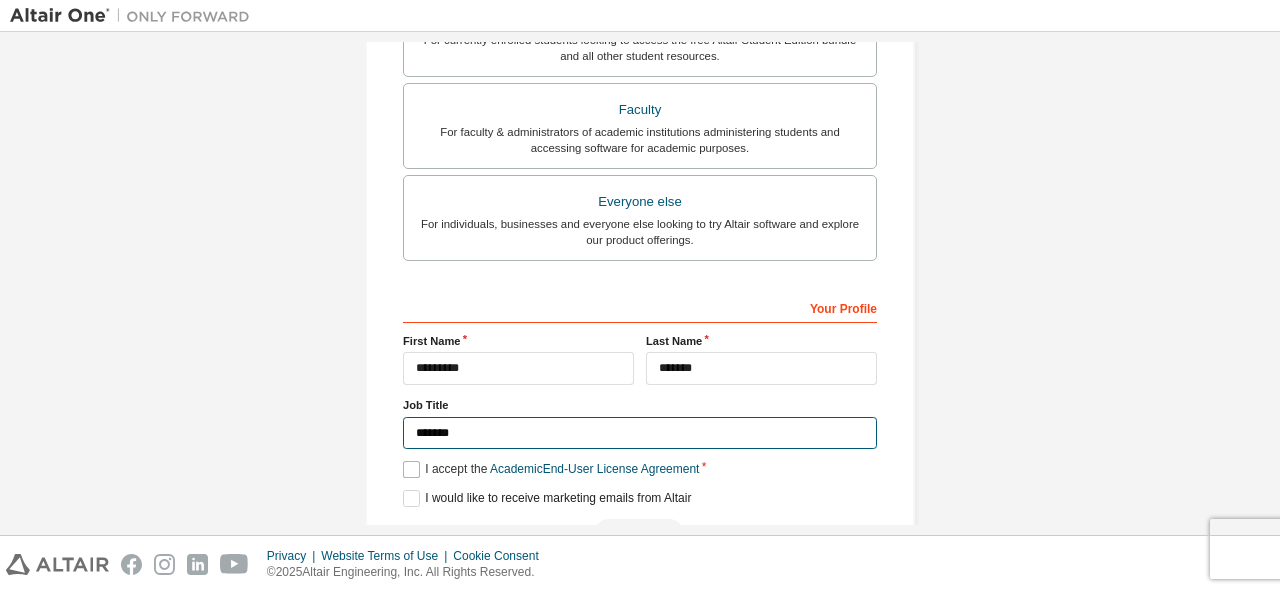 type on "*******" 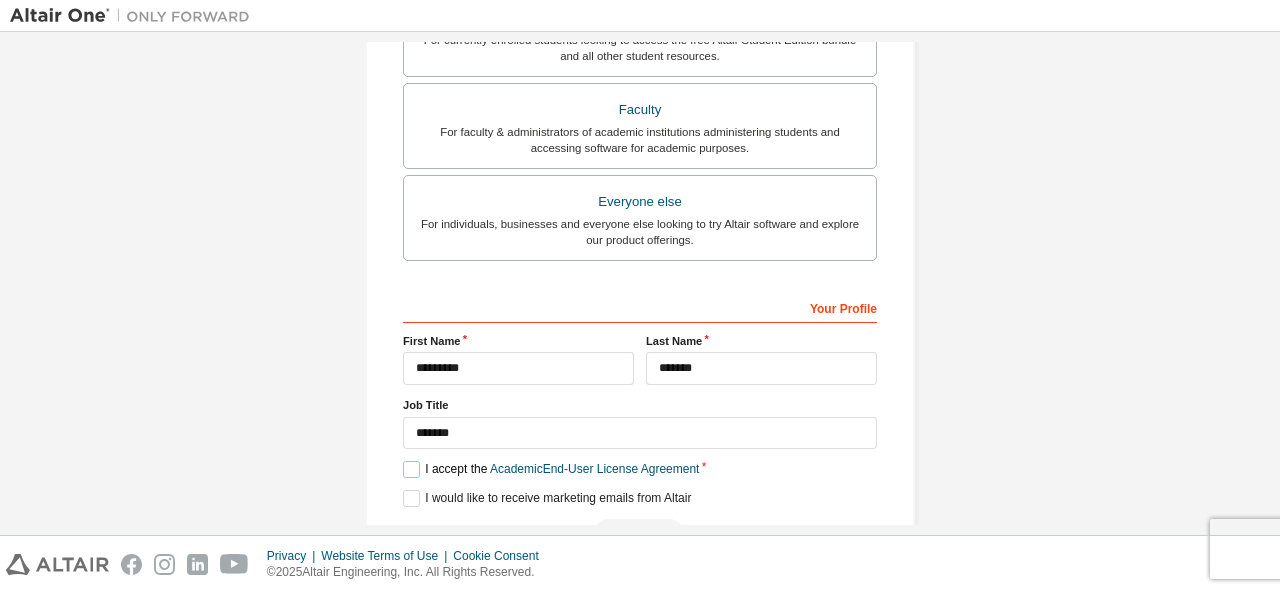 click on "I accept the   Academic   End-User License Agreement" at bounding box center [551, 469] 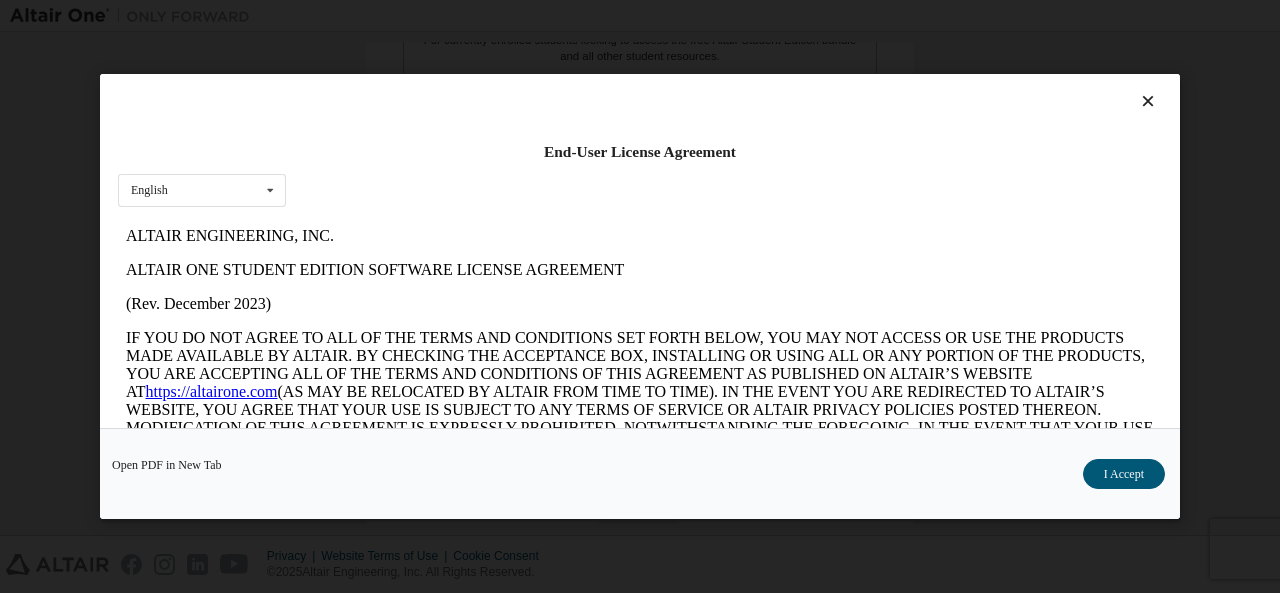 scroll, scrollTop: 0, scrollLeft: 0, axis: both 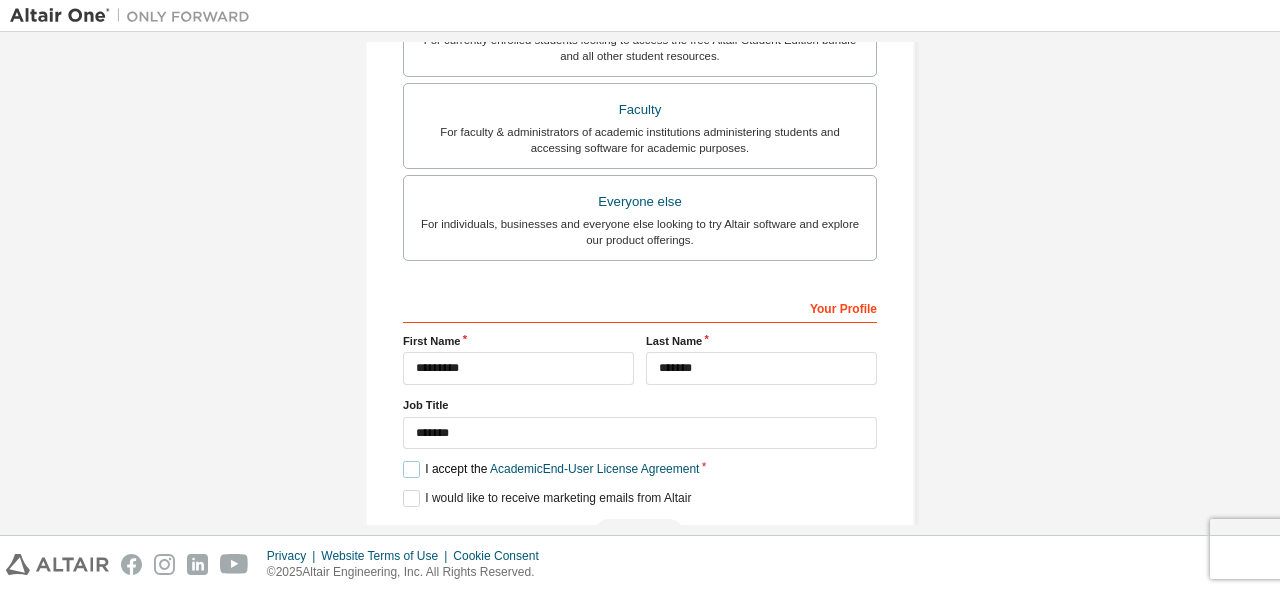 click on "I accept the   Academic   End-User License Agreement" at bounding box center (551, 469) 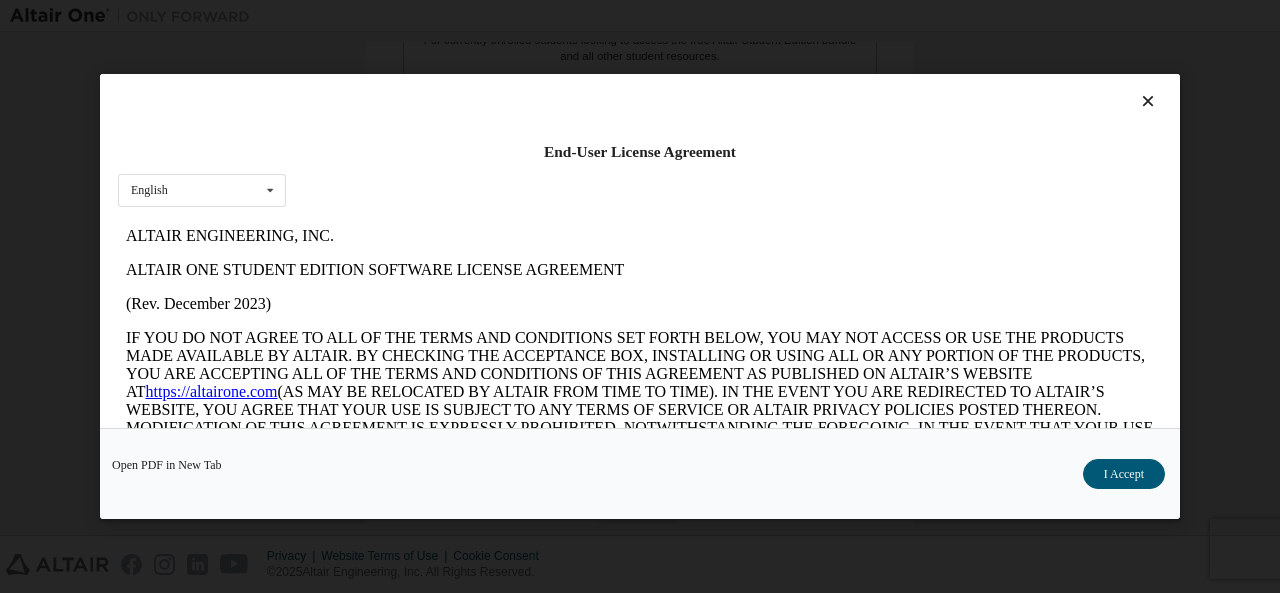 scroll, scrollTop: 0, scrollLeft: 0, axis: both 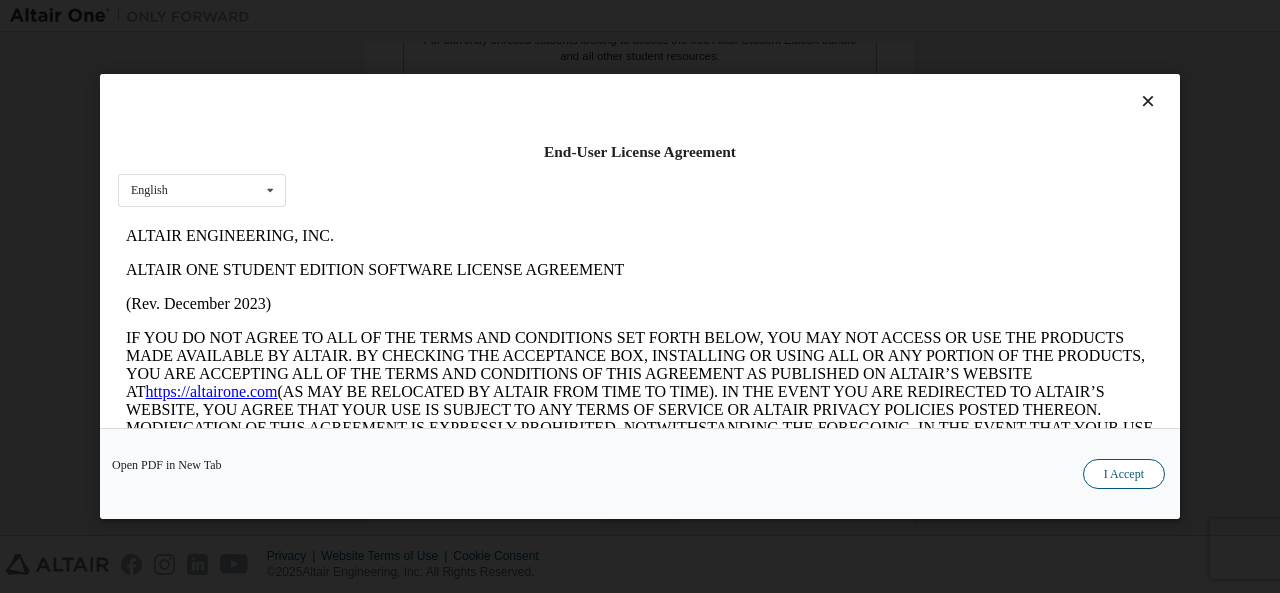 click on "I Accept" at bounding box center (1124, 474) 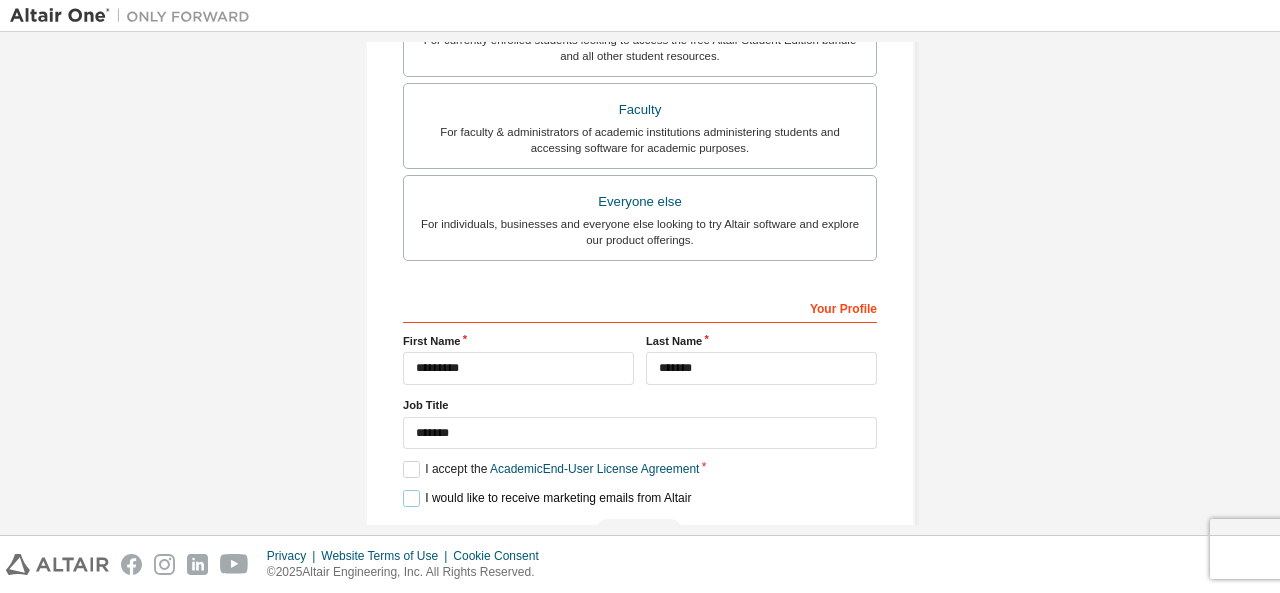 click on "I would like to receive marketing emails from Altair" at bounding box center (547, 498) 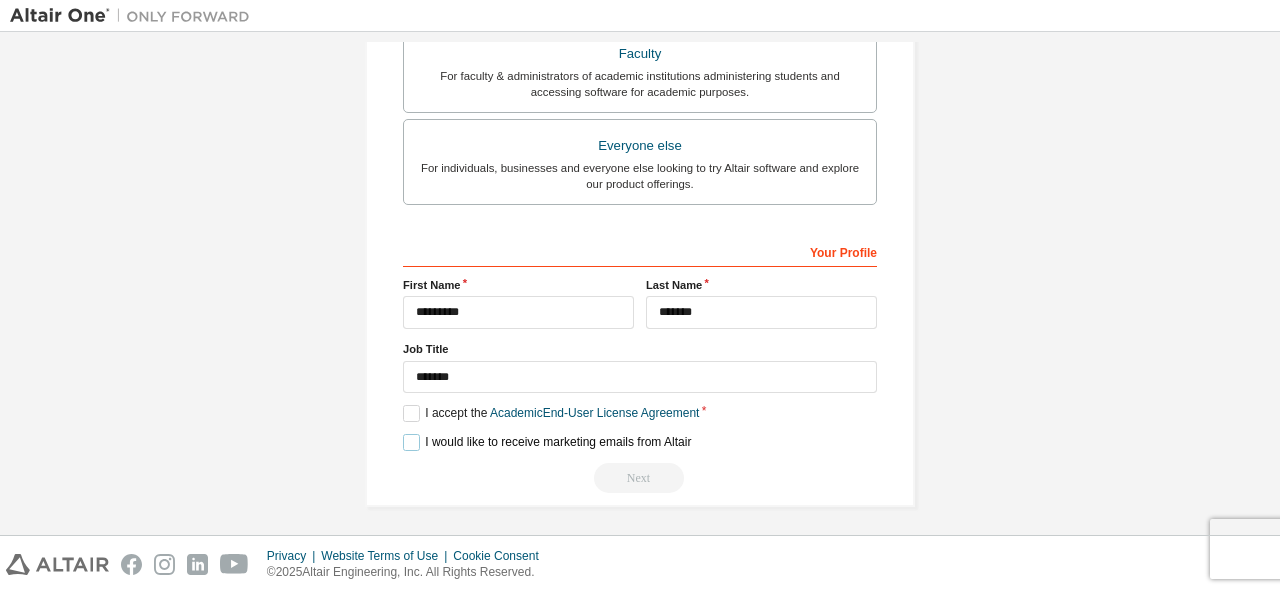 scroll, scrollTop: 638, scrollLeft: 0, axis: vertical 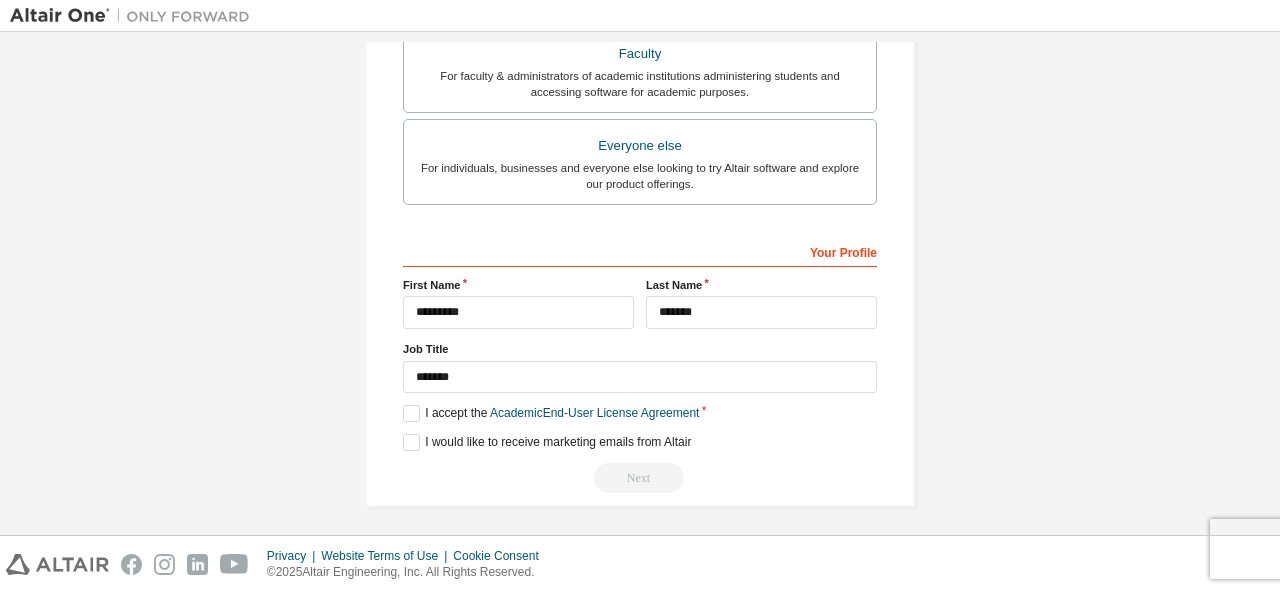 click on "Next" at bounding box center (640, 478) 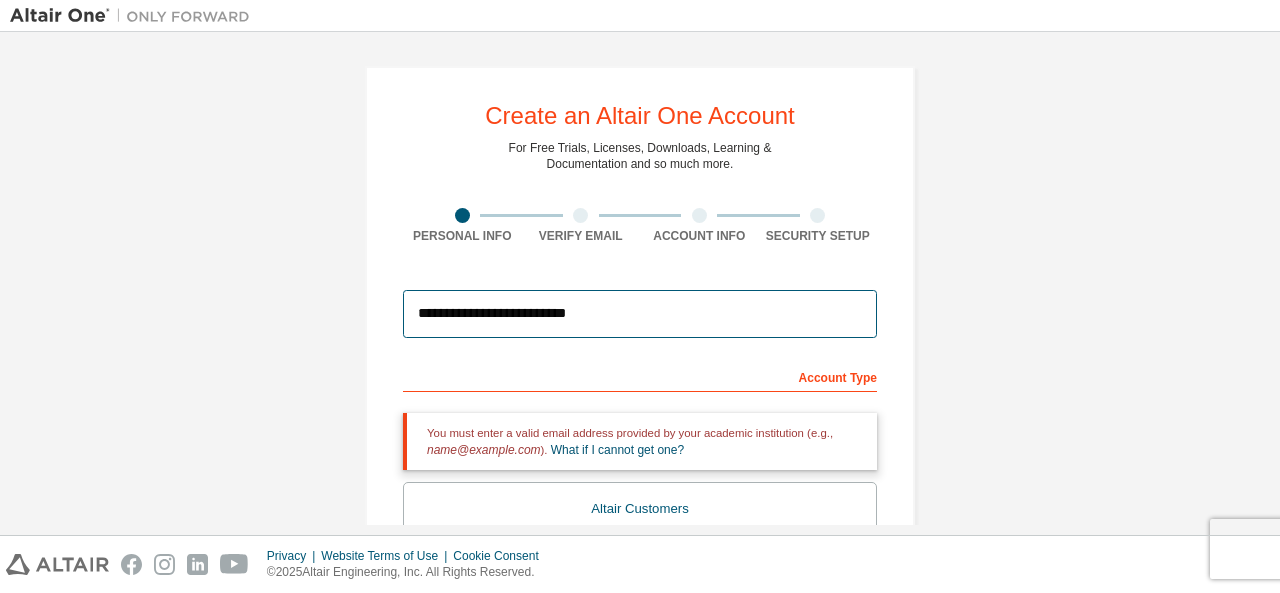 click on "**********" at bounding box center (640, 314) 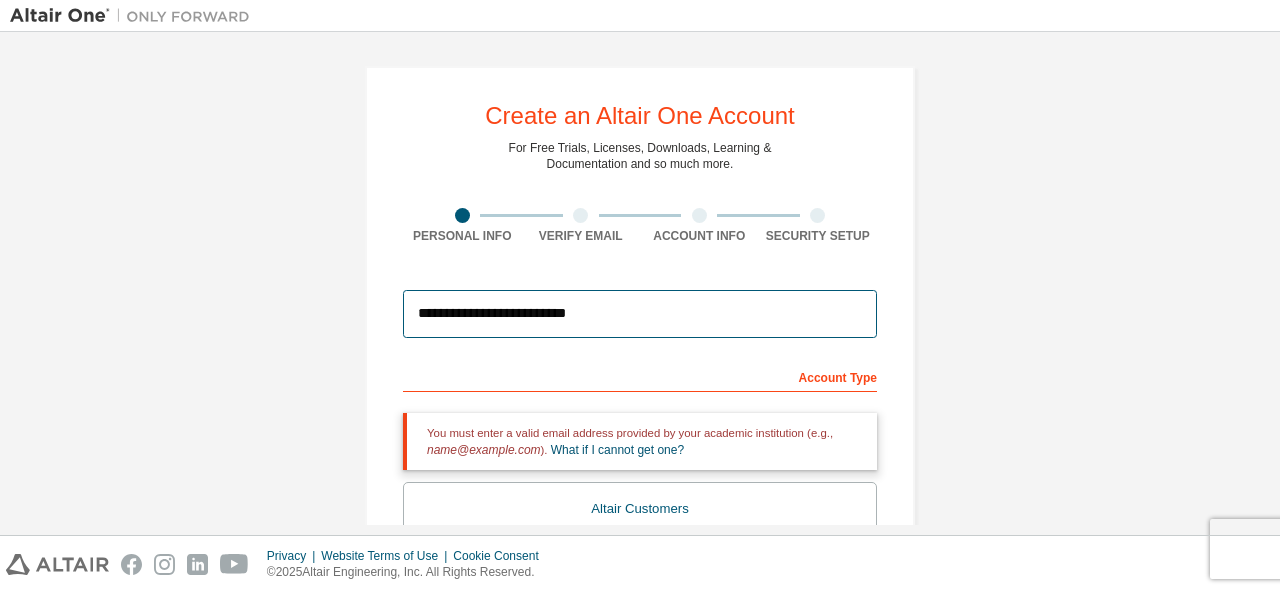 click on "**********" at bounding box center [640, 706] 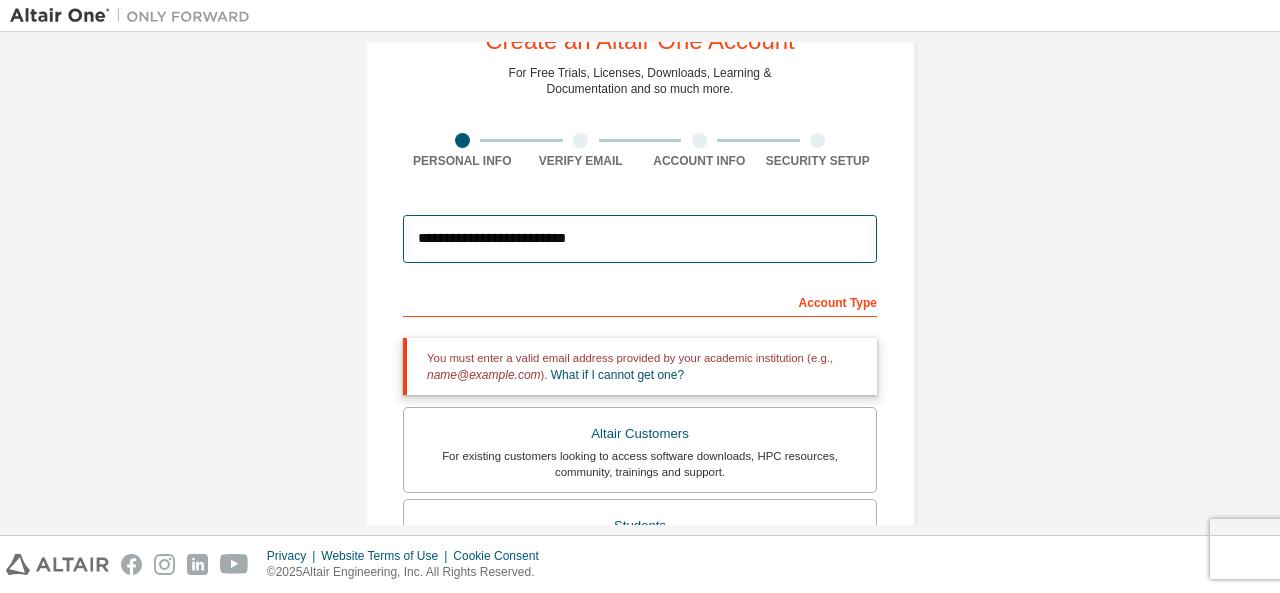 scroll, scrollTop: 299, scrollLeft: 0, axis: vertical 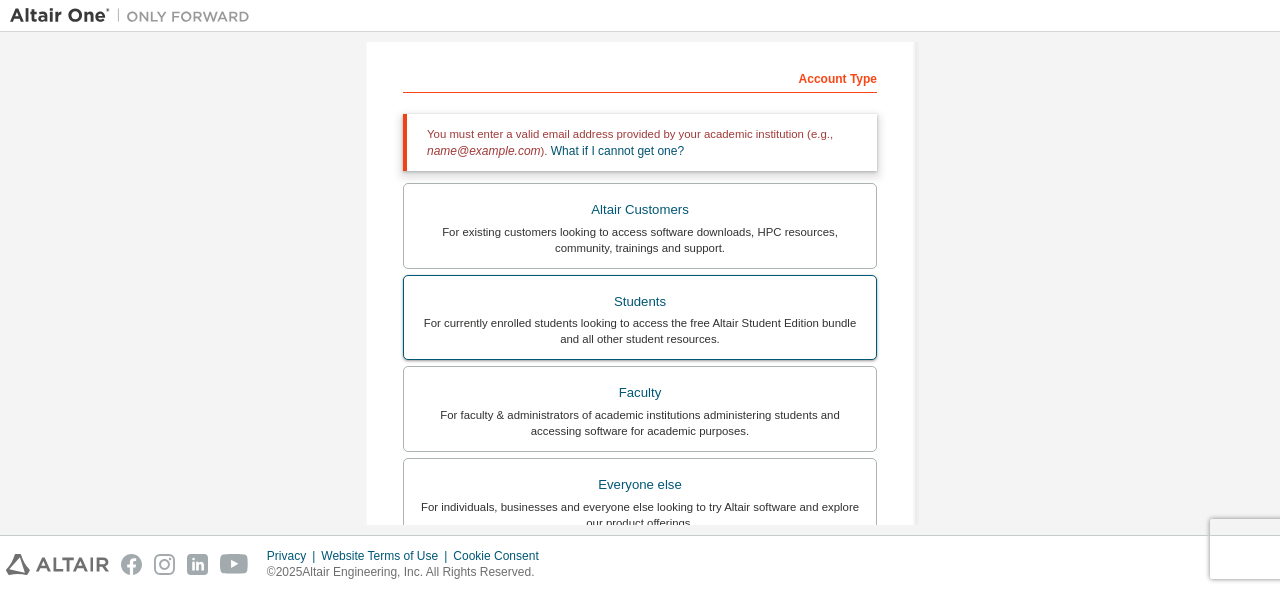 click on "For currently enrolled students looking to access the free Altair Student Edition bundle and all other student resources." at bounding box center [640, 331] 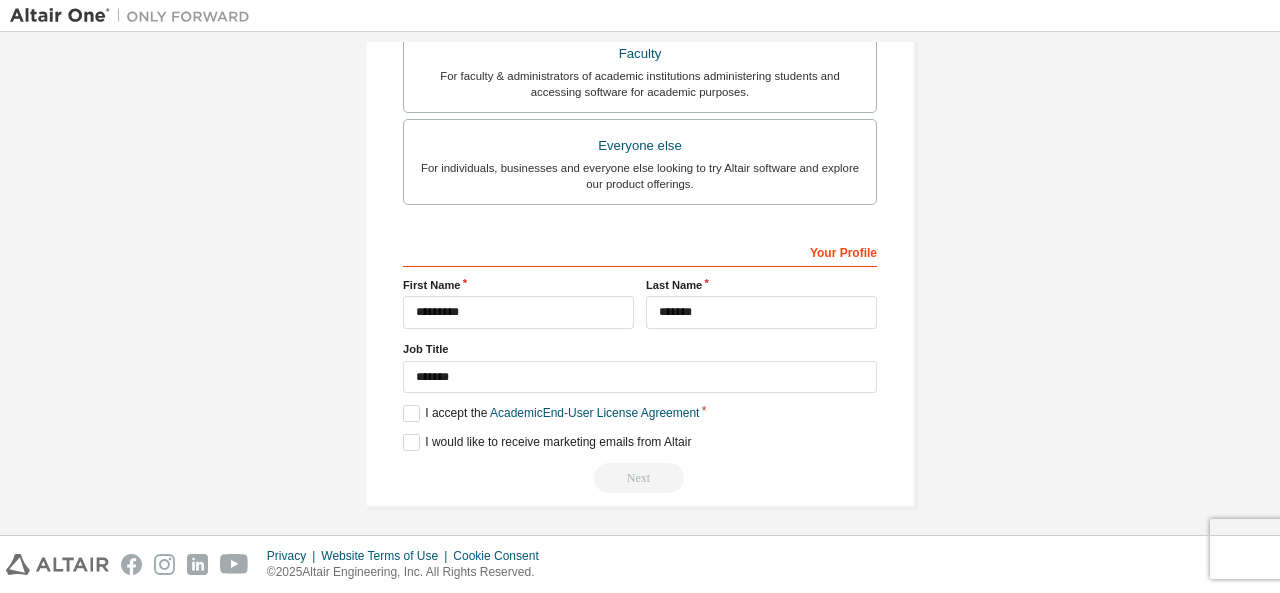 click on "**********" at bounding box center [640, -33] 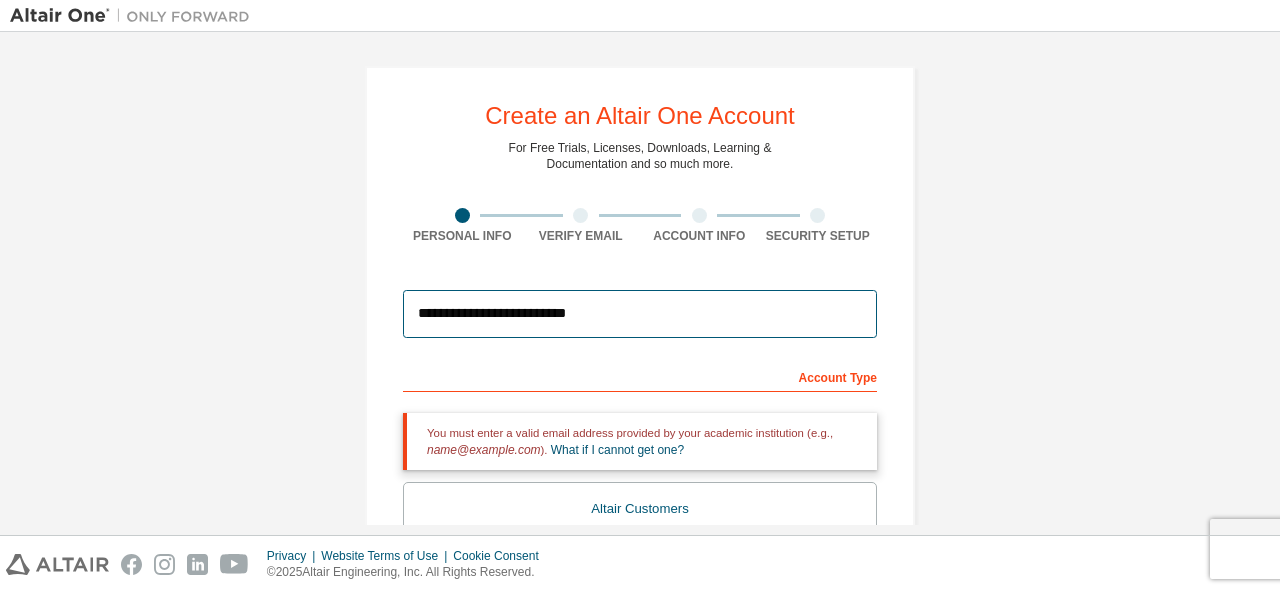 click on "**********" at bounding box center [640, 314] 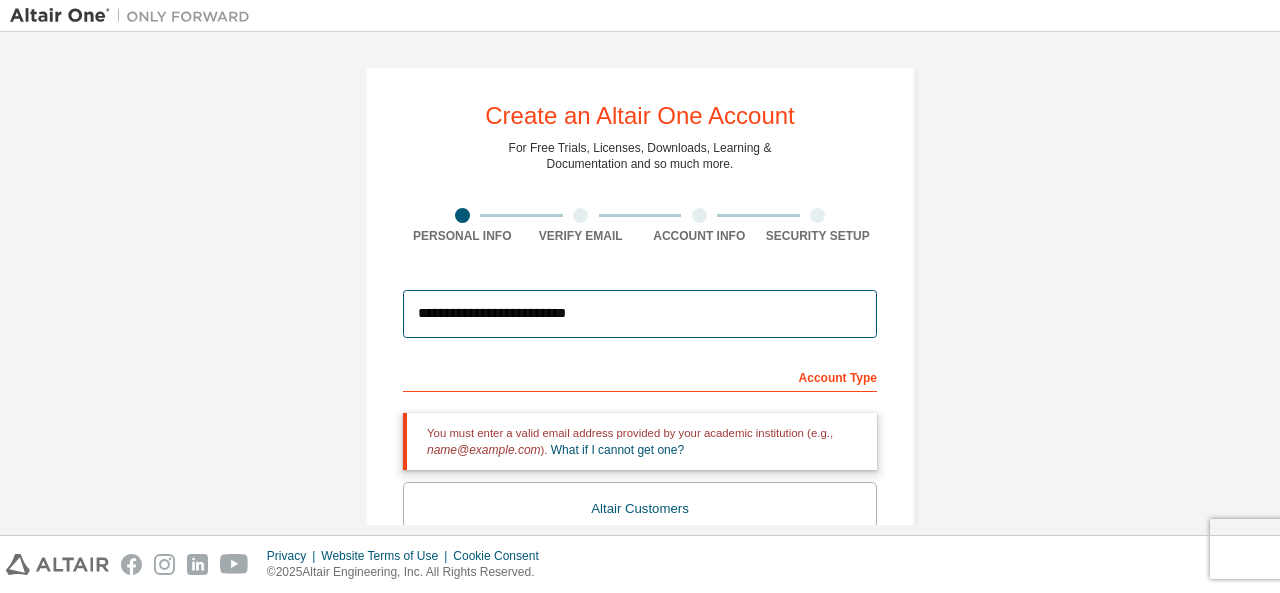 click on "**********" at bounding box center (640, 314) 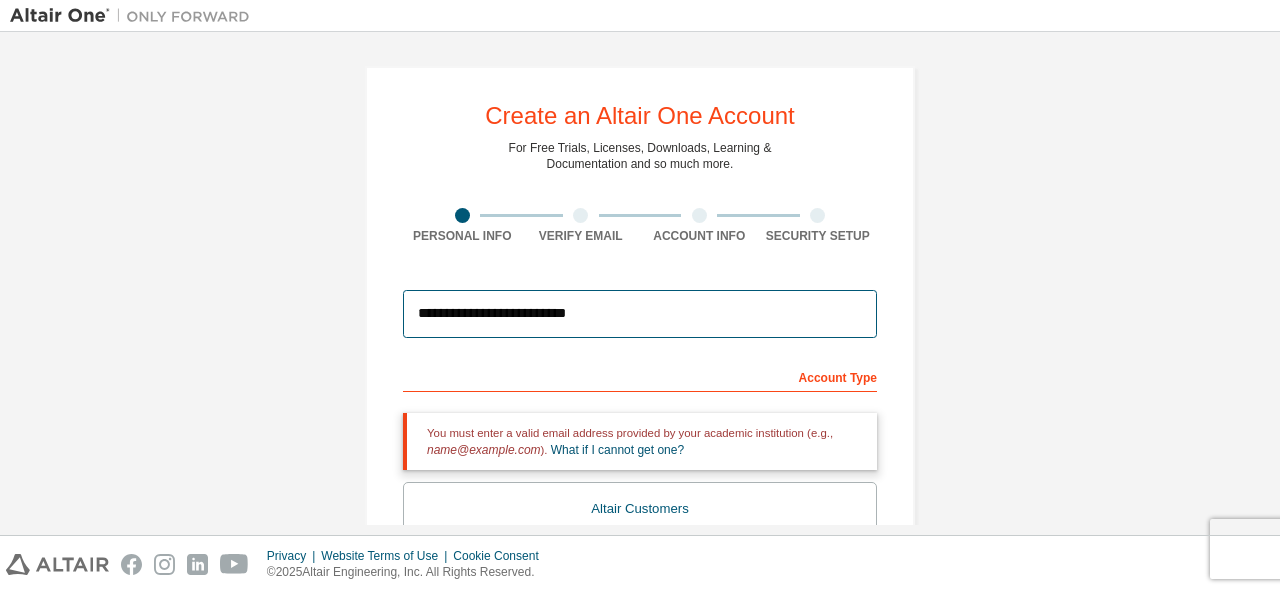 scroll, scrollTop: 458, scrollLeft: 0, axis: vertical 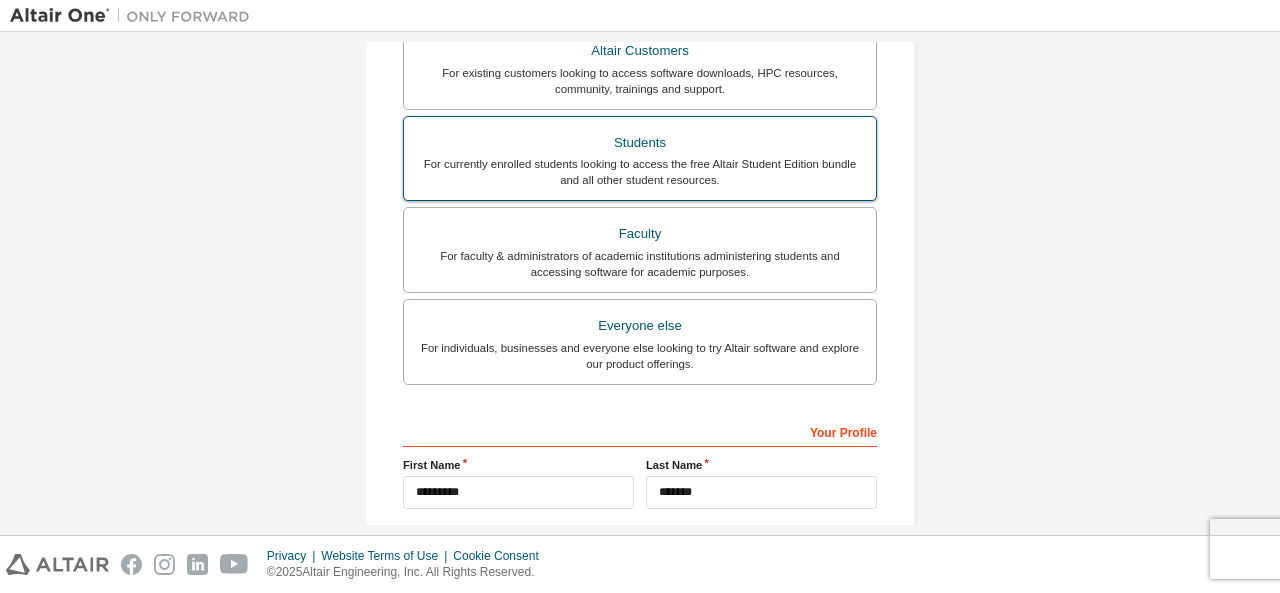 click on "Students" at bounding box center (640, 143) 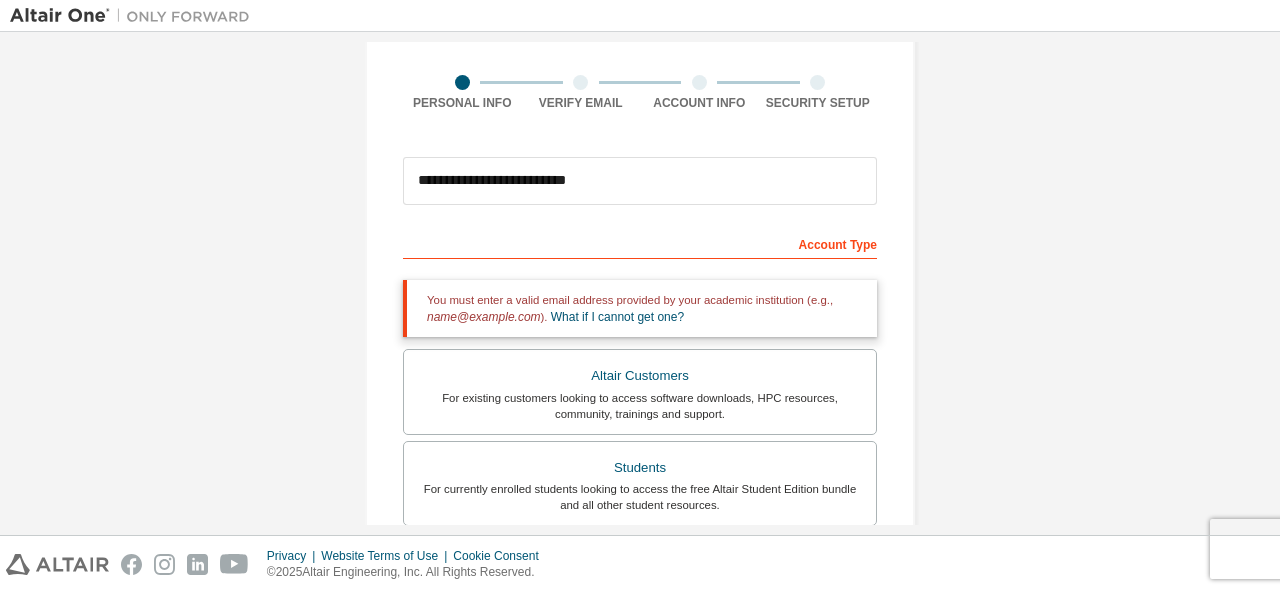 scroll, scrollTop: 132, scrollLeft: 0, axis: vertical 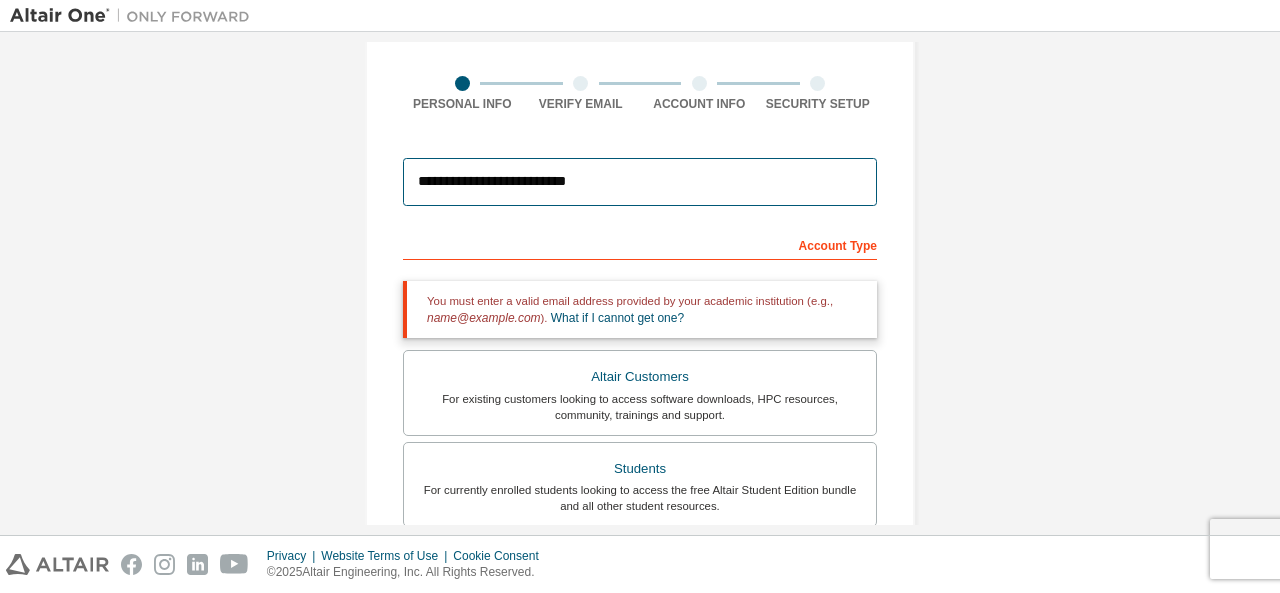 click on "**********" at bounding box center (640, 182) 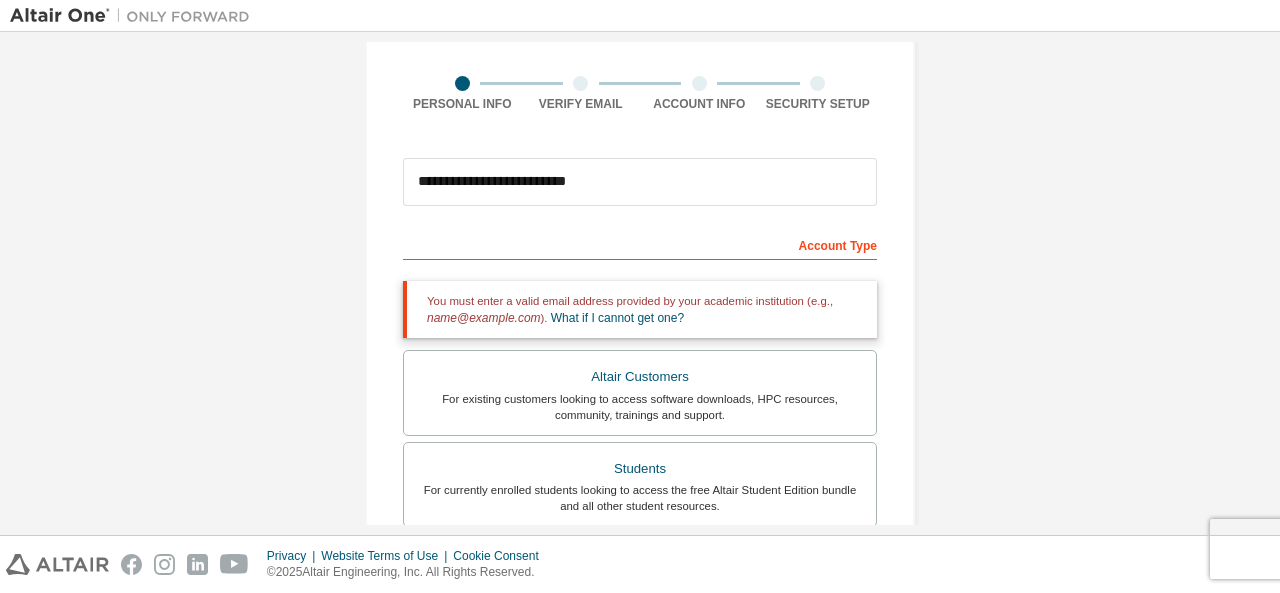 click on "Academic emails outside our recognised list will require manual verification. You must enter a valid email address provided by your academic institution (e.g.,   name@example.com ).   What if I cannot get one? Altair Customers For existing customers looking to access software downloads, HPC resources, community, trainings and support. Students For currently enrolled students looking to access the free Altair Student Edition bundle and all other student resources. Faculty For faculty & administrators of academic institutions administering students and accessing software for academic purposes. Everyone else For individuals, businesses and everyone else looking to try Altair software and explore our product offerings." at bounding box center (640, 493) 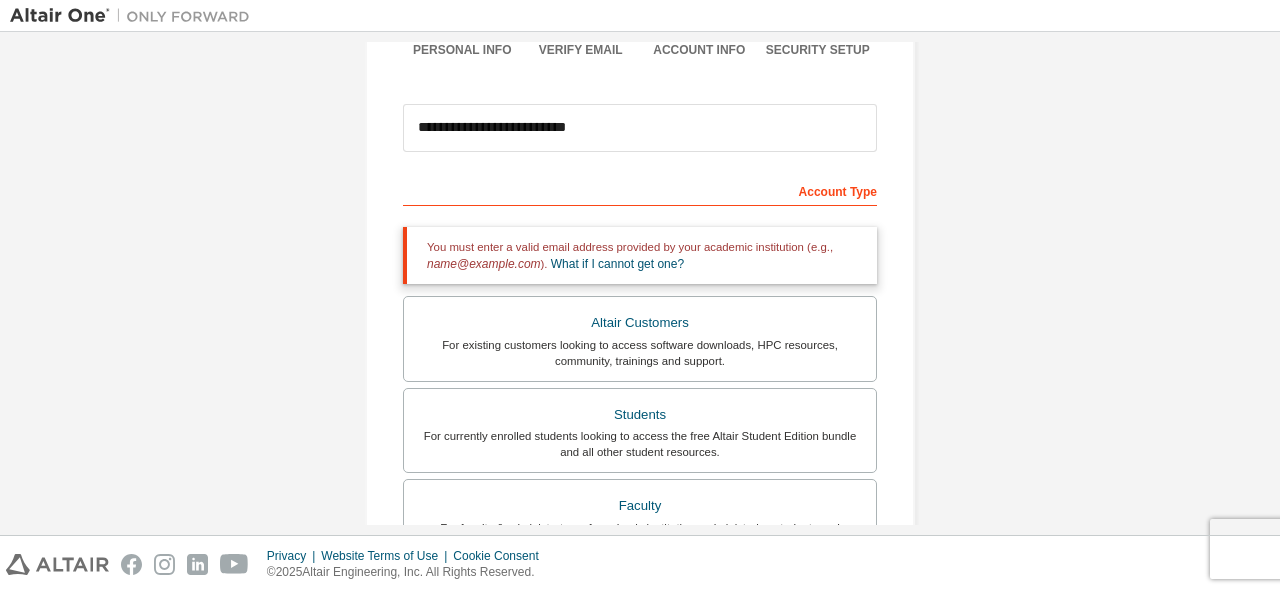 scroll, scrollTop: 184, scrollLeft: 0, axis: vertical 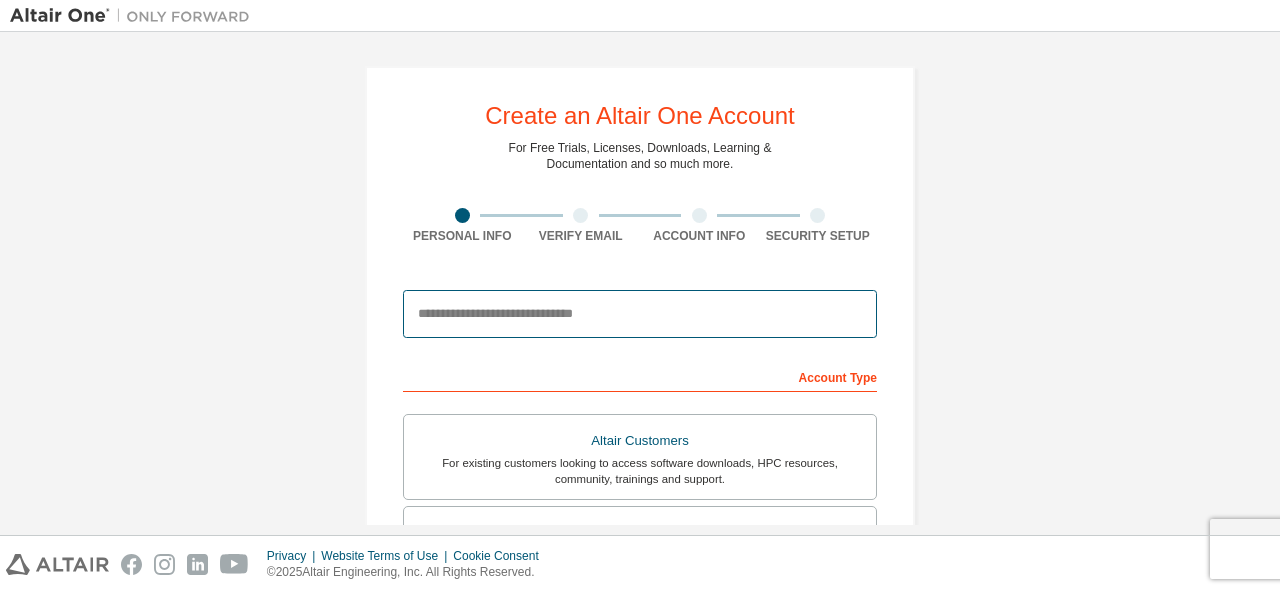 click at bounding box center [640, 314] 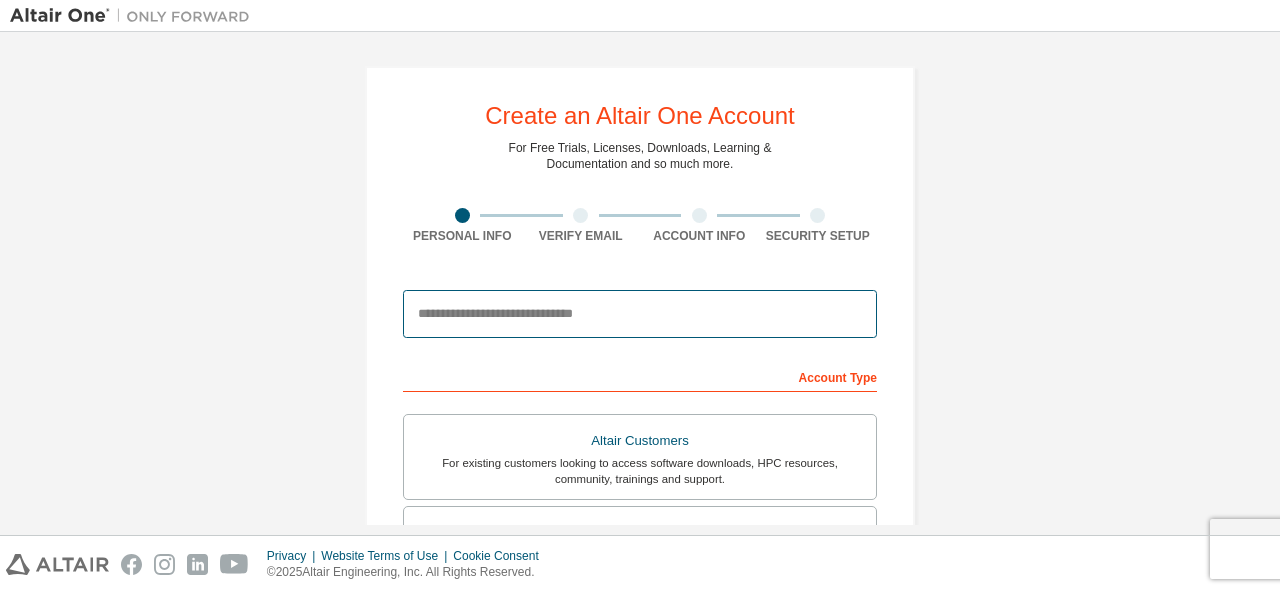 type on "**********" 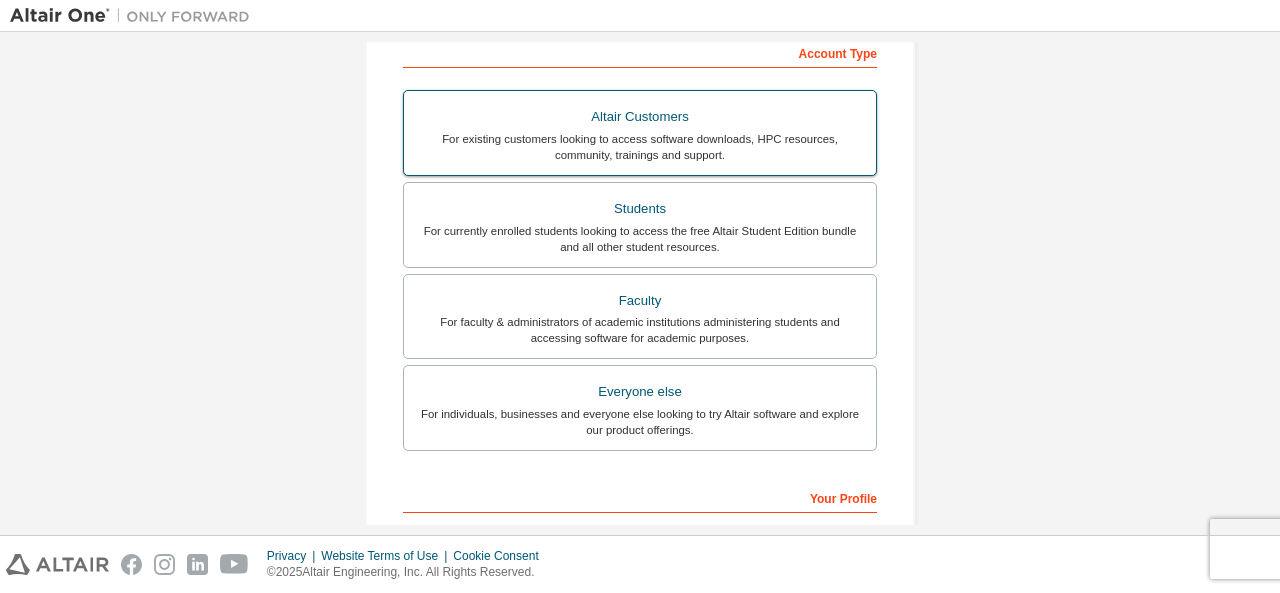 scroll, scrollTop: 324, scrollLeft: 0, axis: vertical 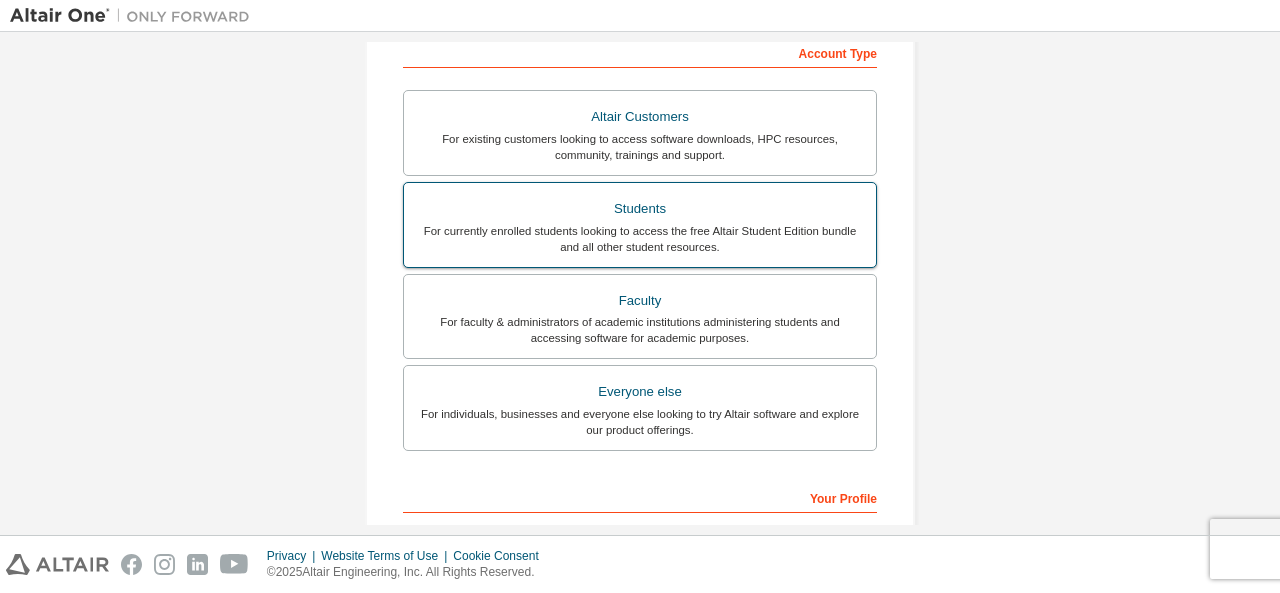 click on "For currently enrolled students looking to access the free Altair Student Edition bundle and all other student resources." at bounding box center (640, 239) 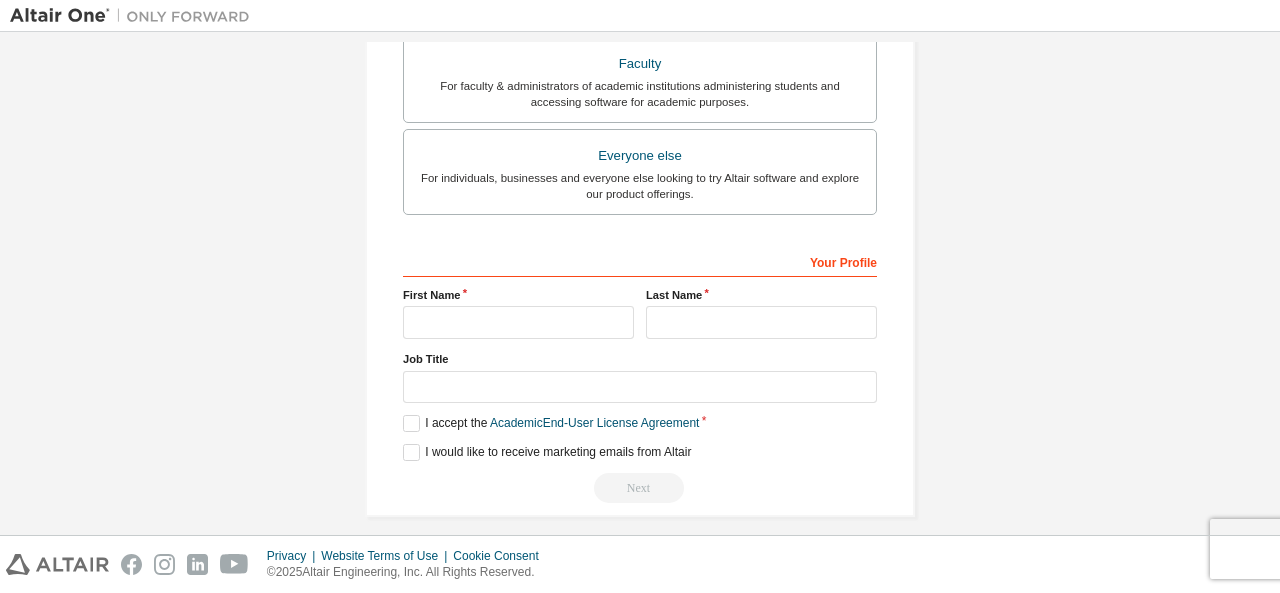 scroll, scrollTop: 626, scrollLeft: 0, axis: vertical 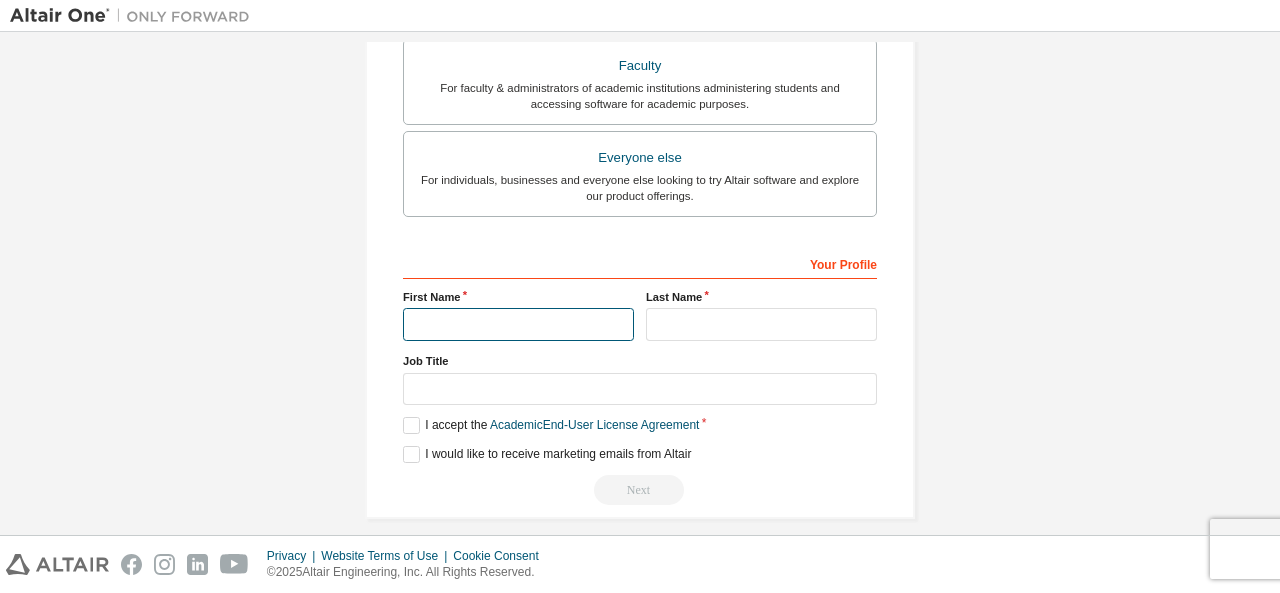 click at bounding box center [518, 324] 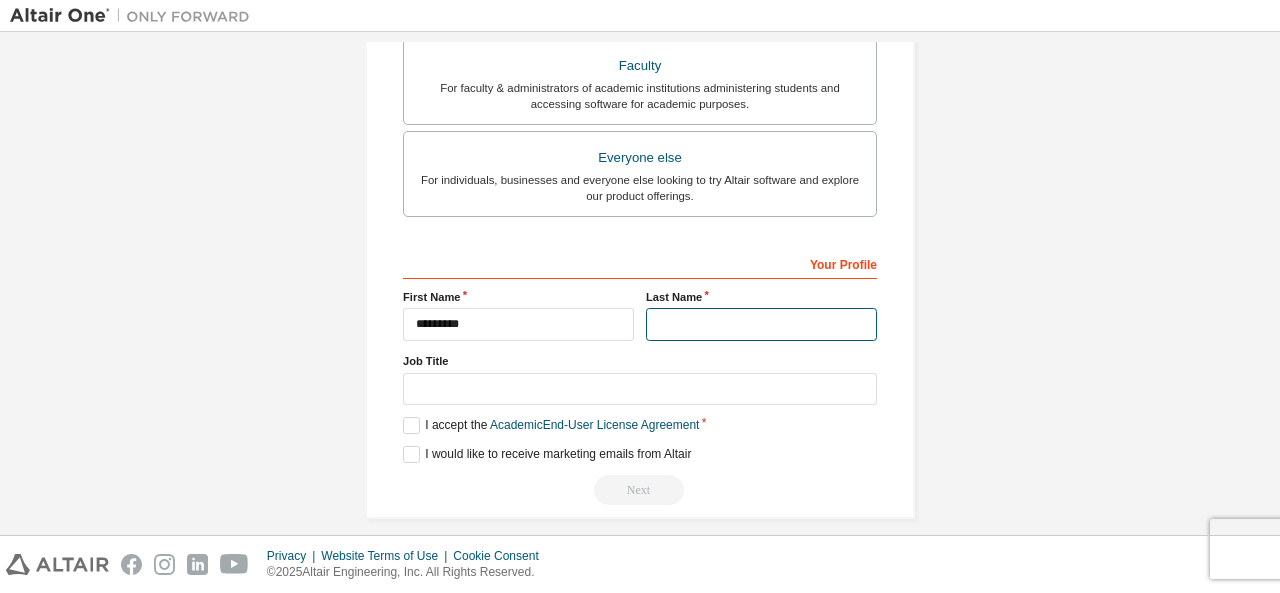 click at bounding box center [761, 324] 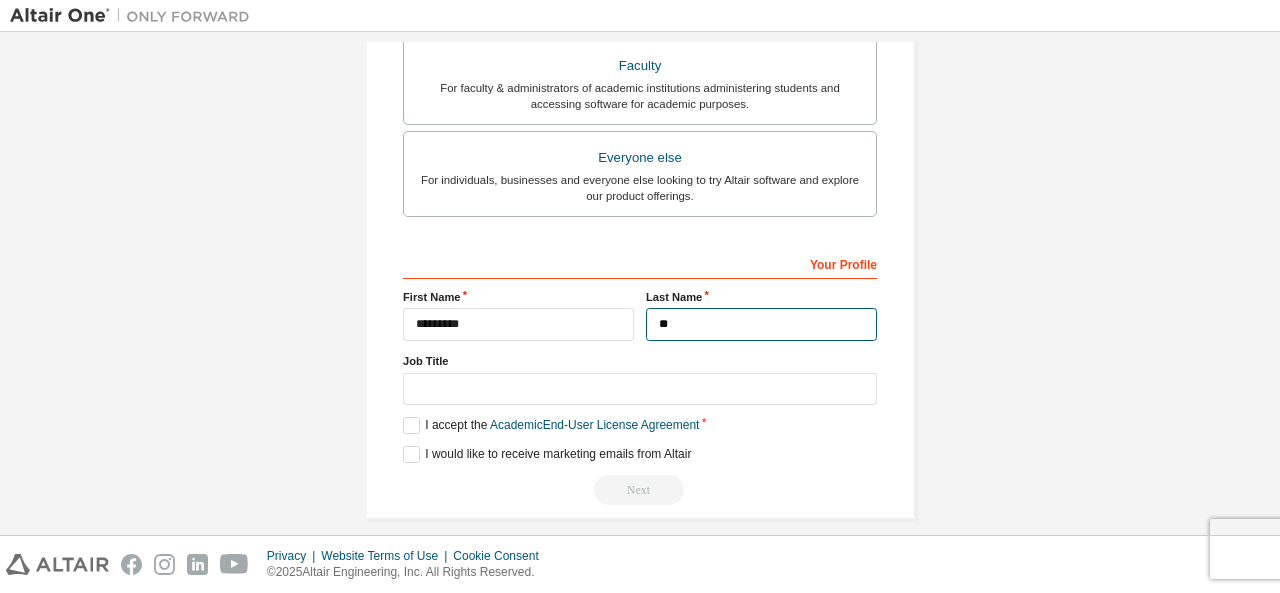 click on "**" at bounding box center [761, 324] 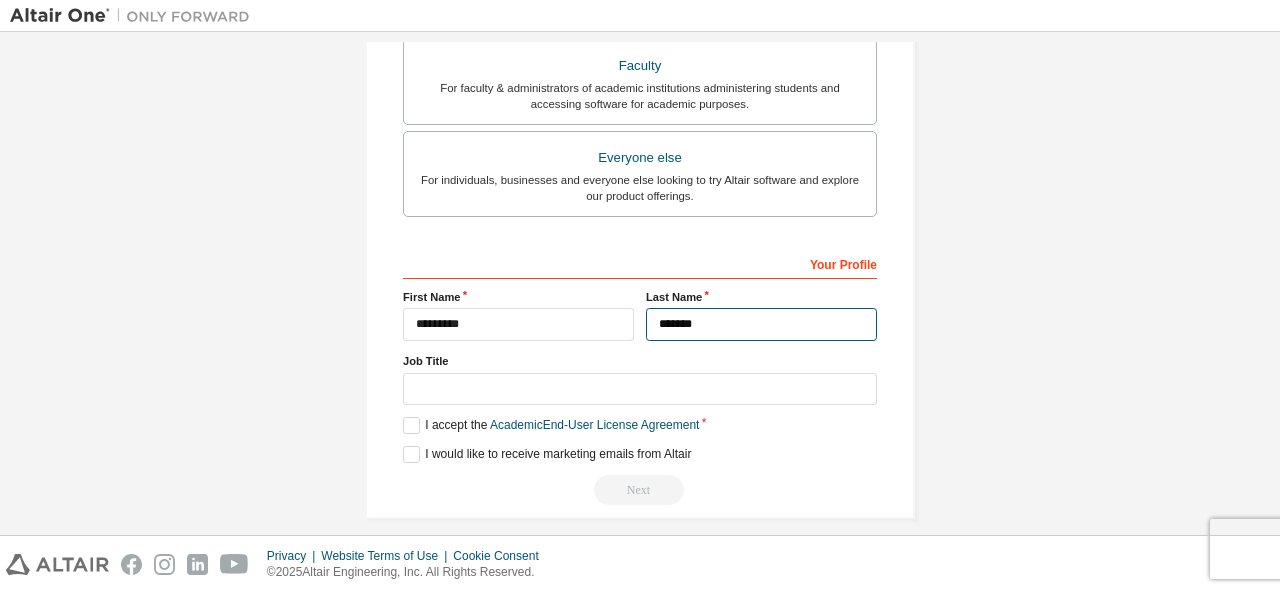 type on "*******" 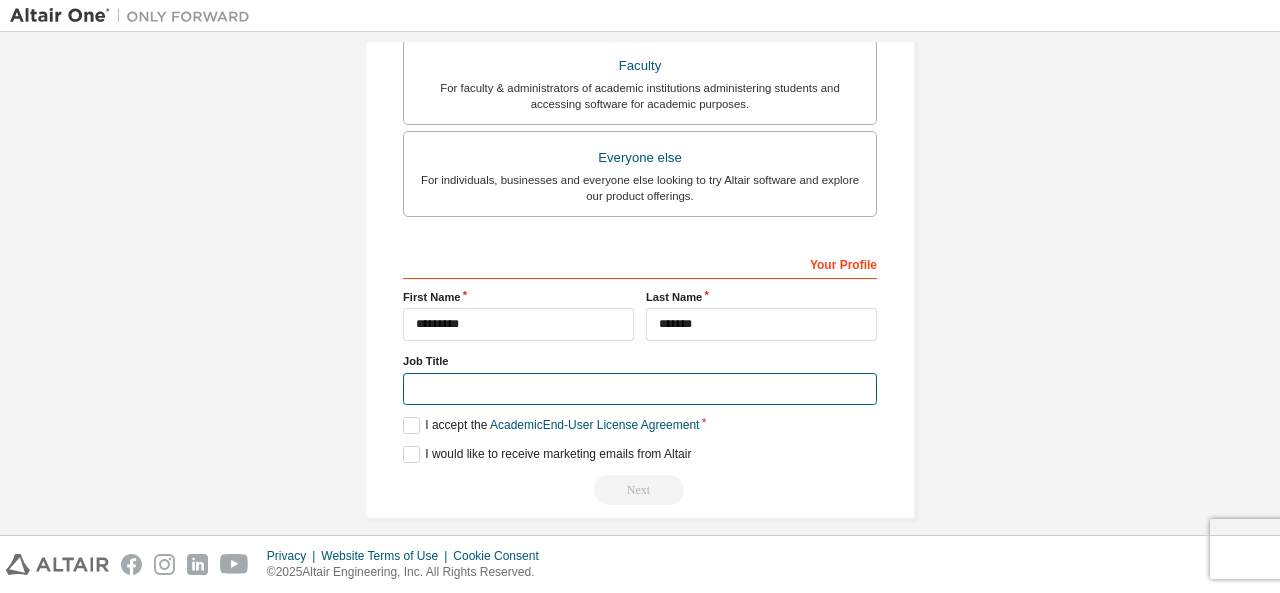 click at bounding box center (640, 389) 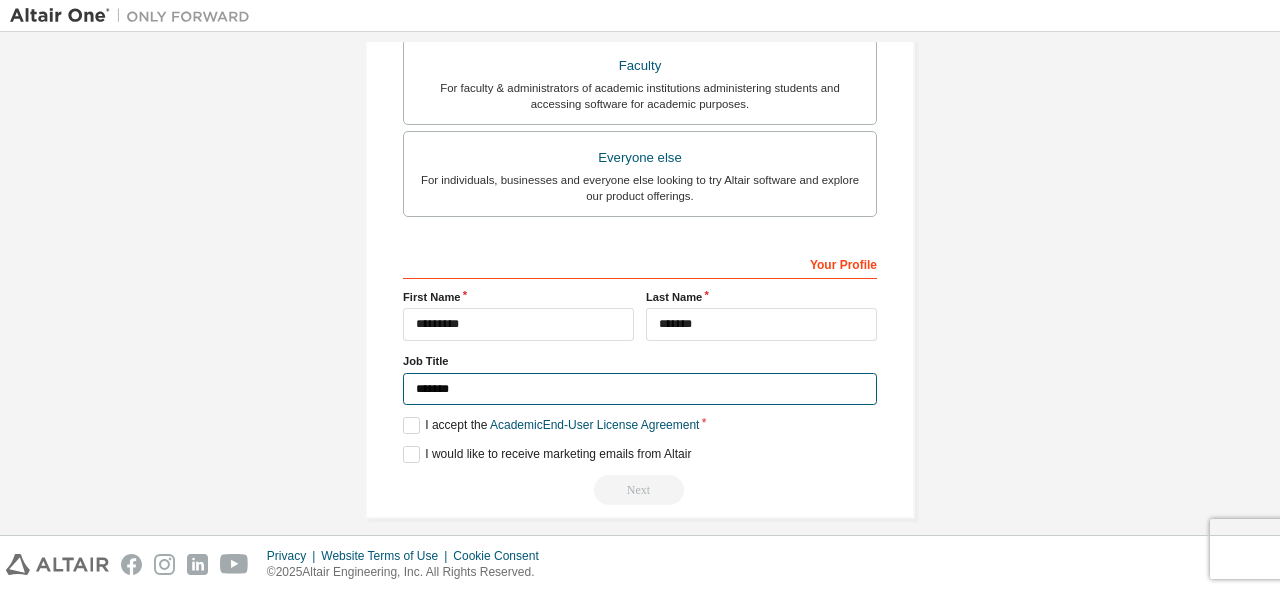 type on "*******" 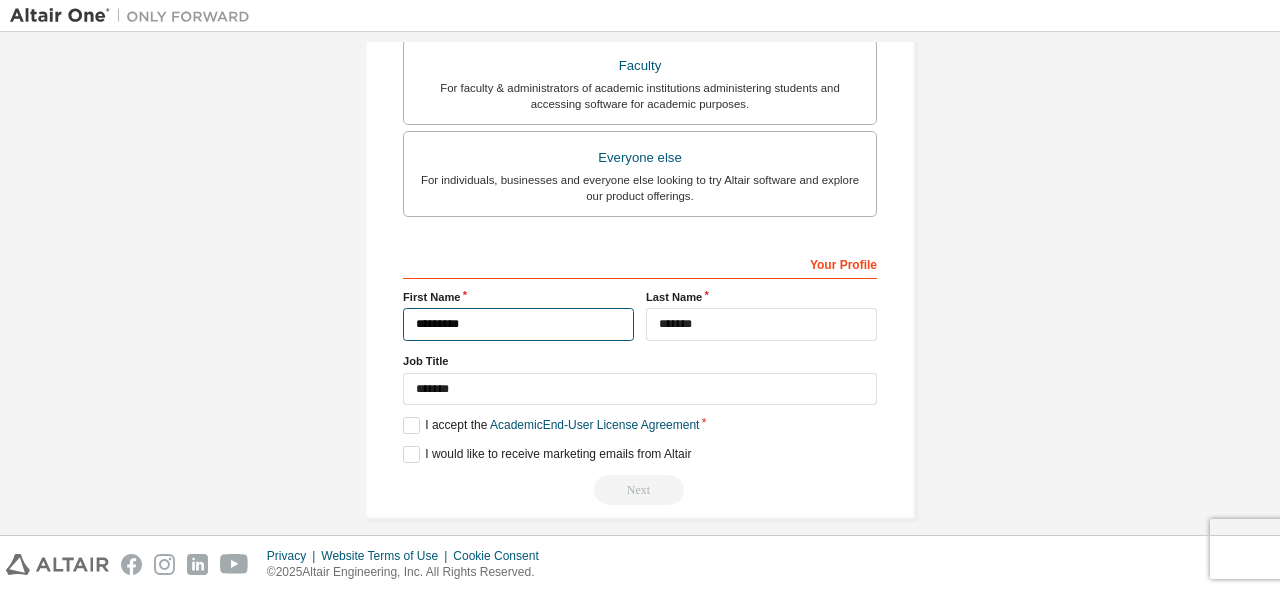 click on "*********" at bounding box center (518, 324) 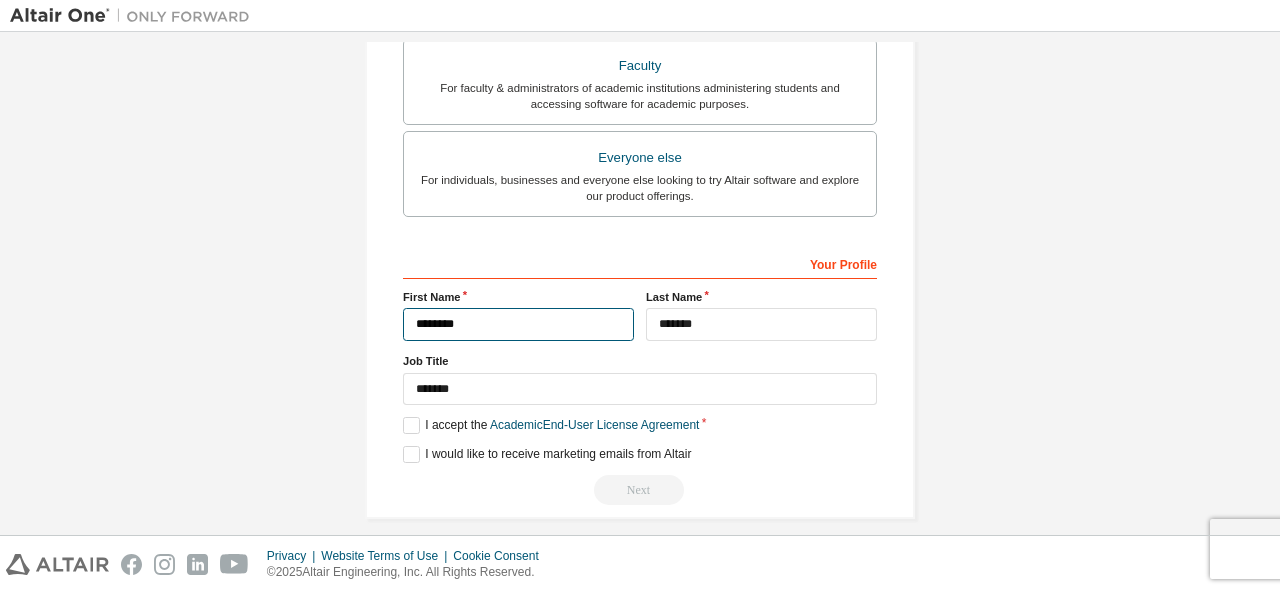 type on "*********" 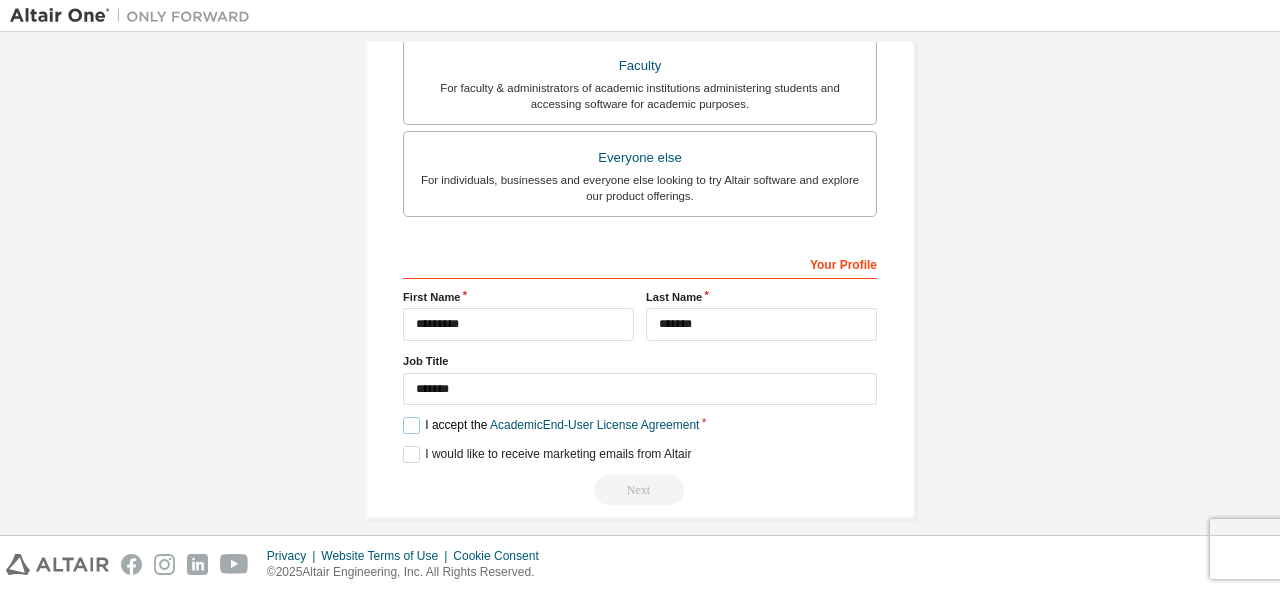 click on "I accept the   Academic   End-User License Agreement" at bounding box center (551, 425) 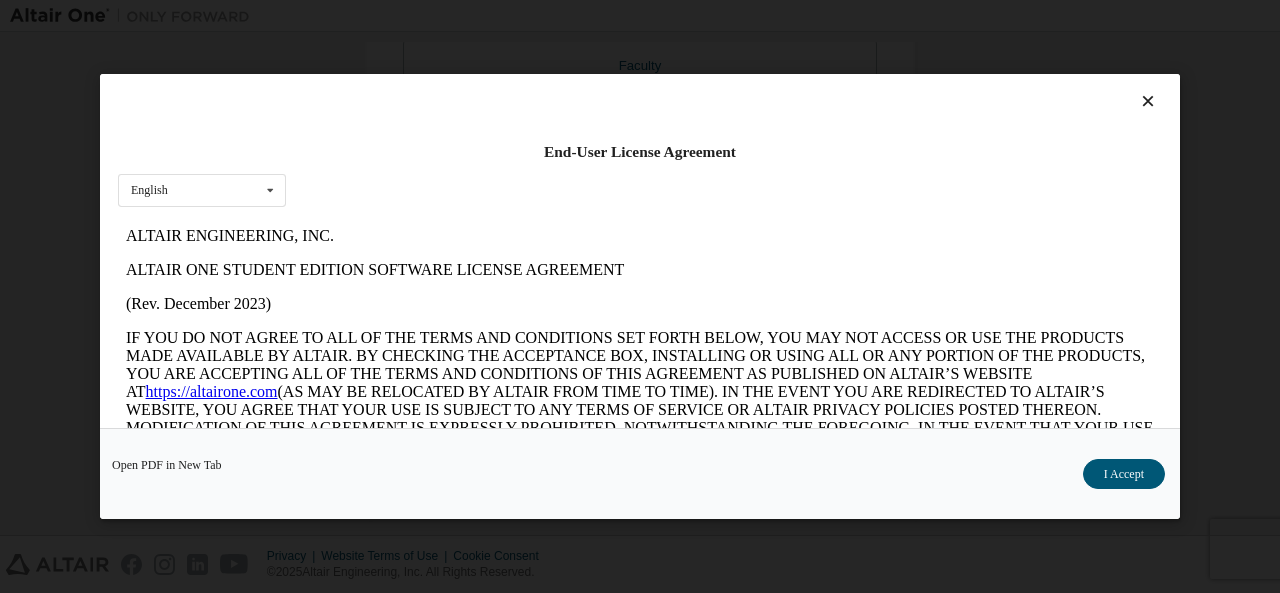scroll, scrollTop: 0, scrollLeft: 0, axis: both 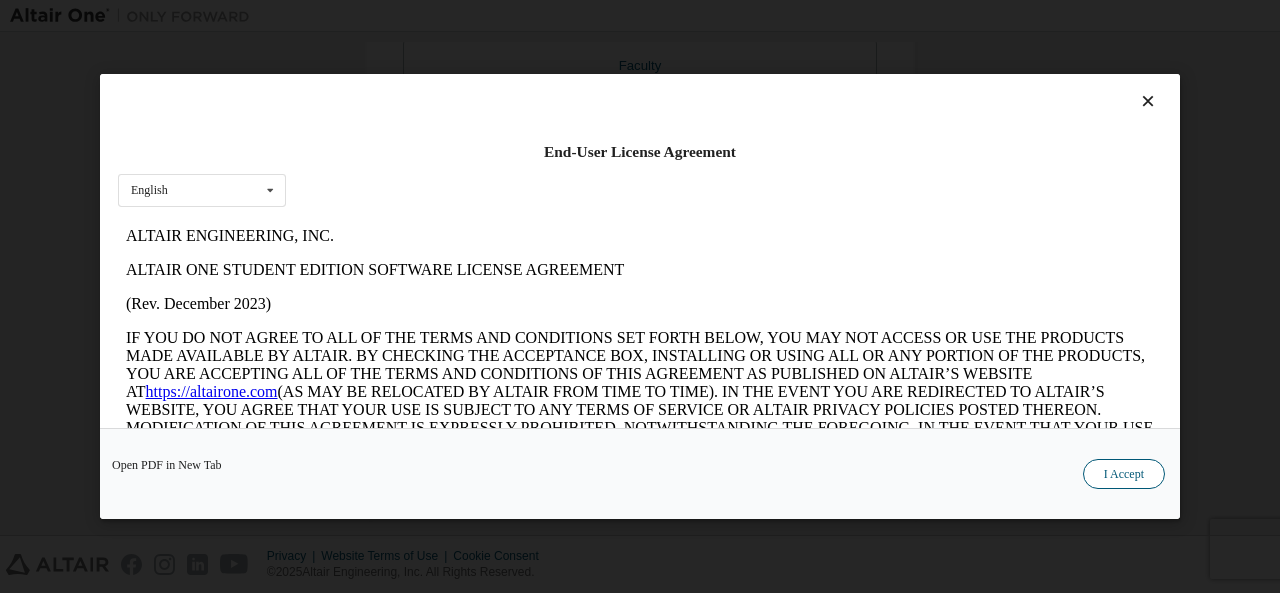 click on "I Accept" at bounding box center (1124, 474) 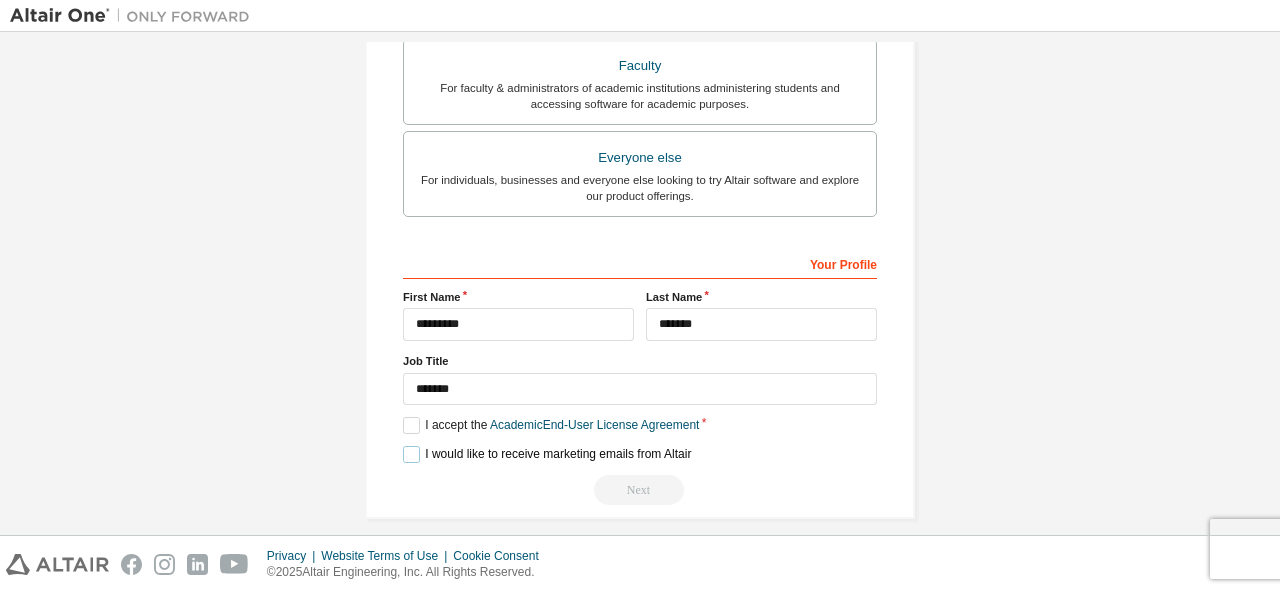 click on "I would like to receive marketing emails from Altair" at bounding box center (547, 454) 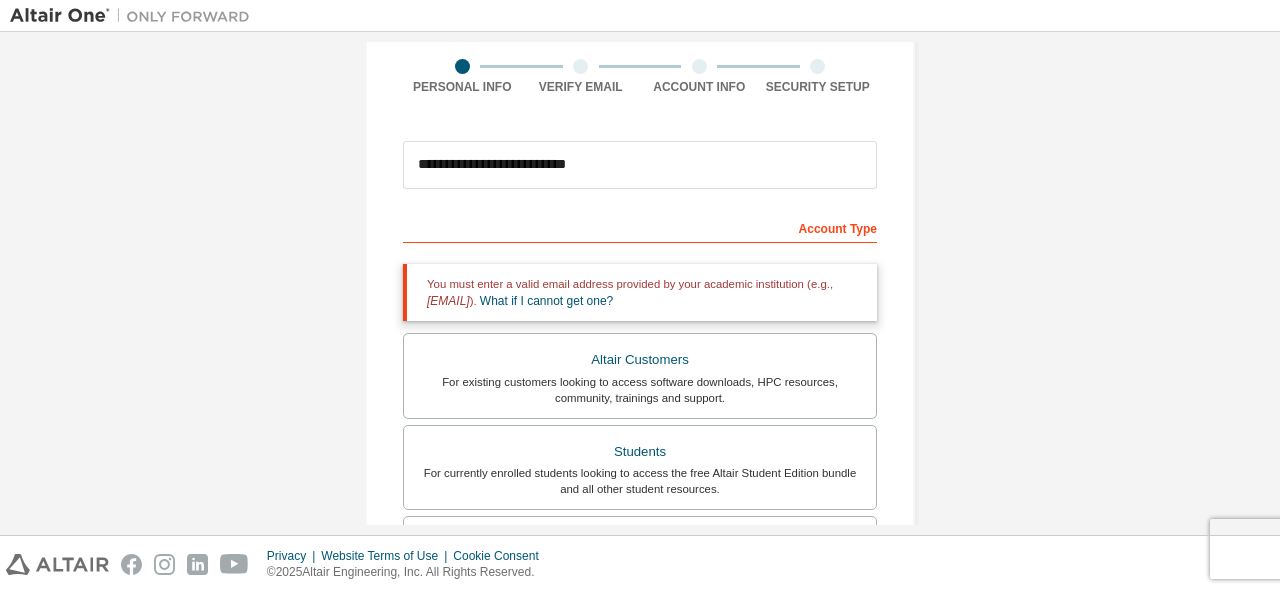 scroll, scrollTop: 222, scrollLeft: 0, axis: vertical 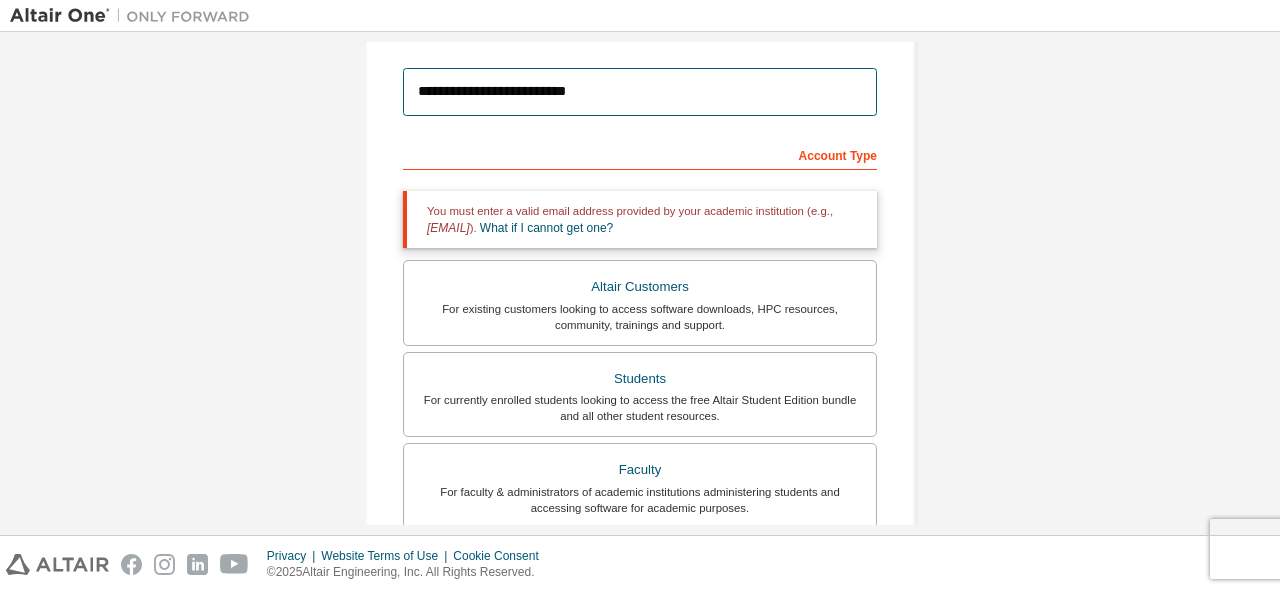 click on "**********" at bounding box center [640, 92] 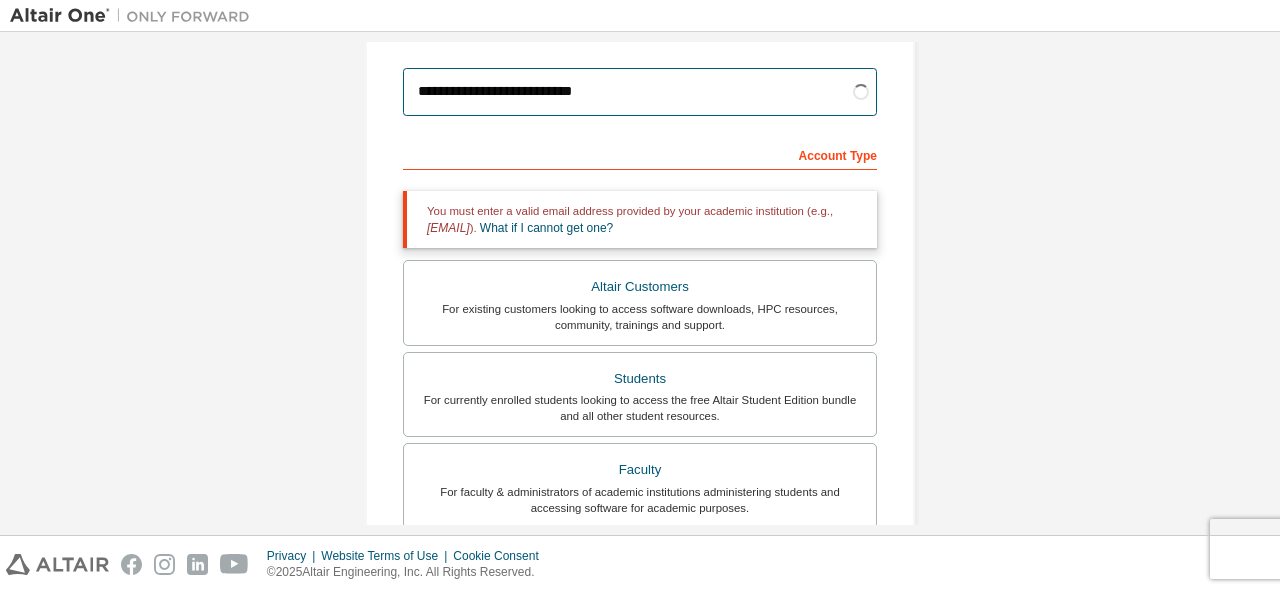 type on "**********" 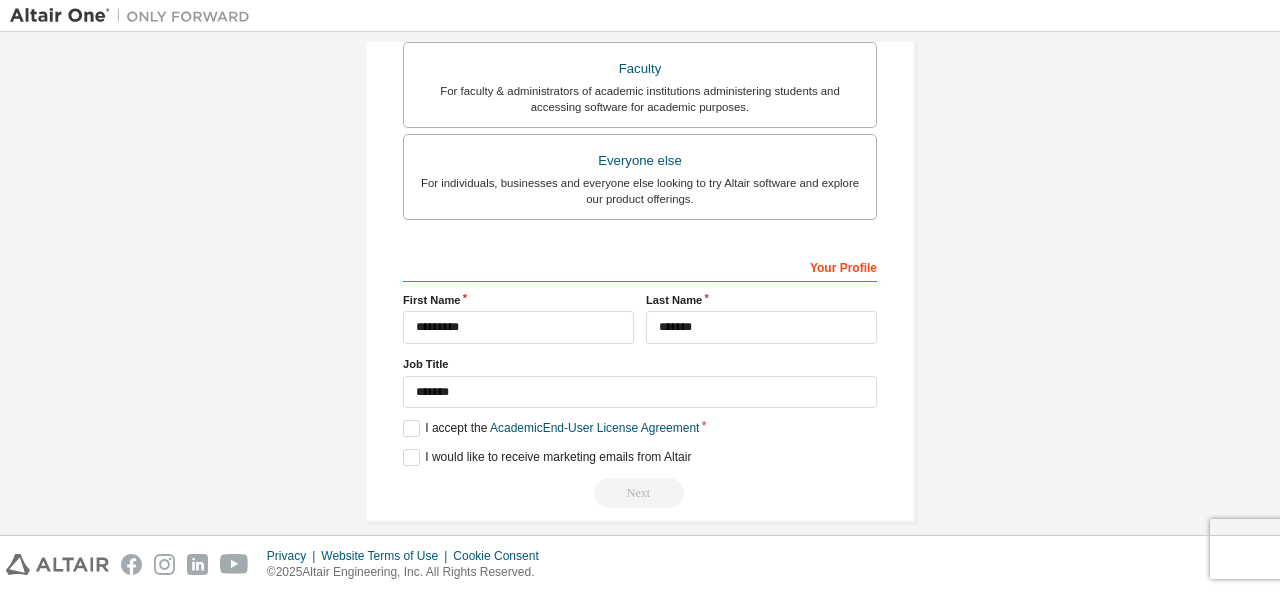 scroll, scrollTop: 622, scrollLeft: 0, axis: vertical 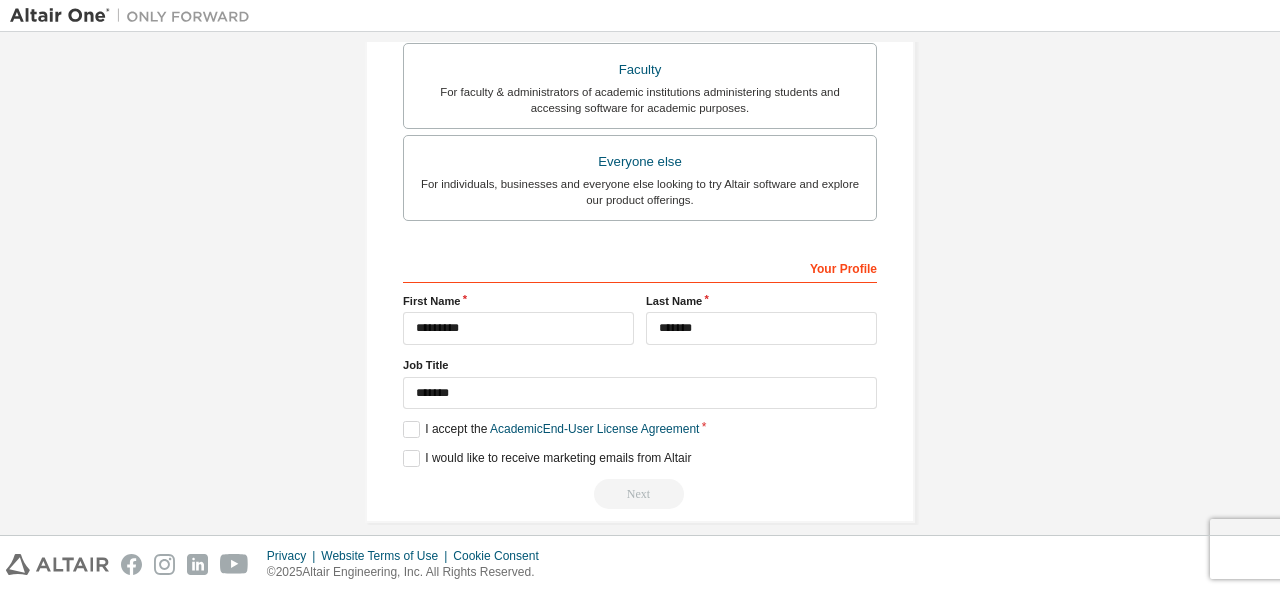 click on "Next" at bounding box center (640, 494) 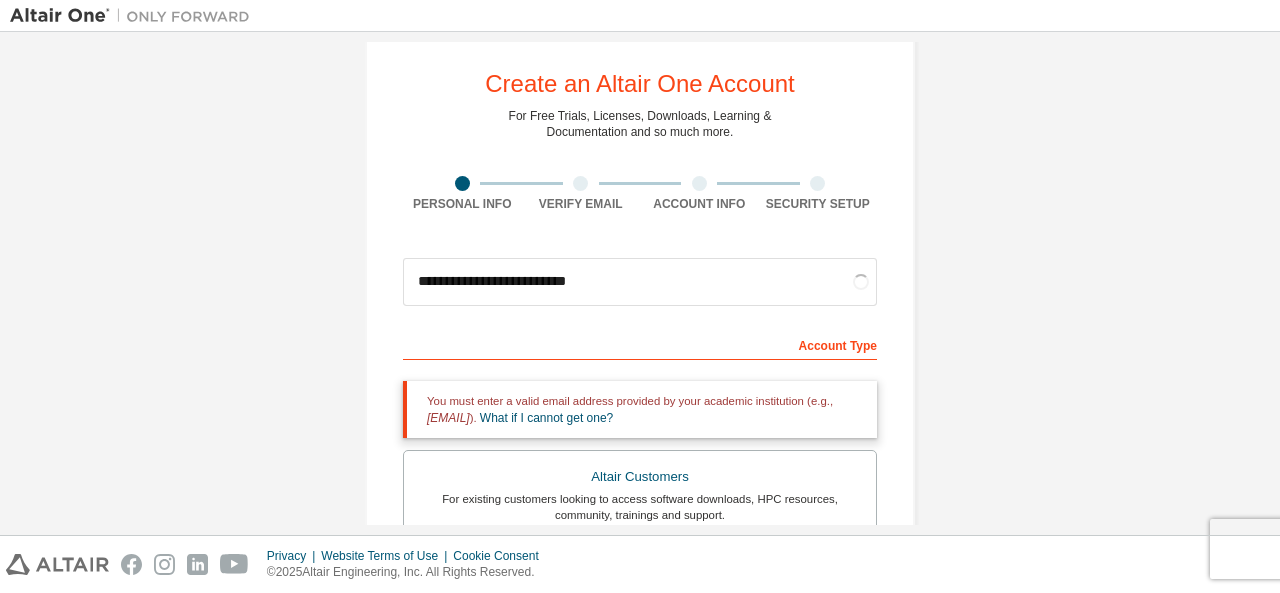 scroll, scrollTop: 0, scrollLeft: 0, axis: both 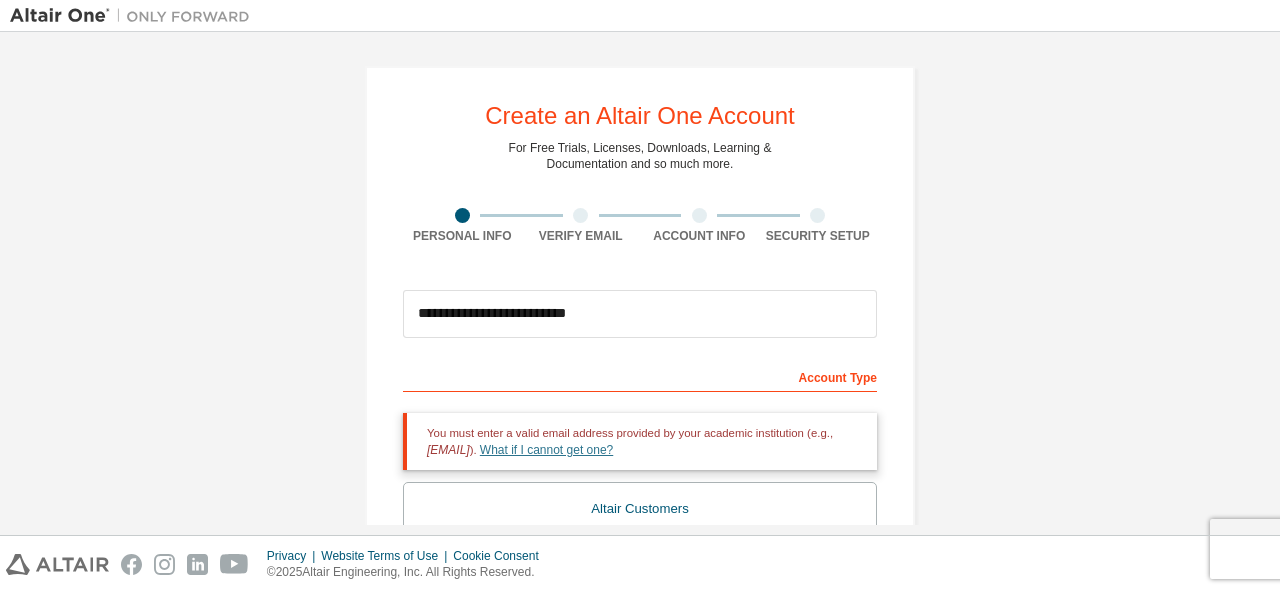 click on "What if I cannot get one?" at bounding box center (546, 450) 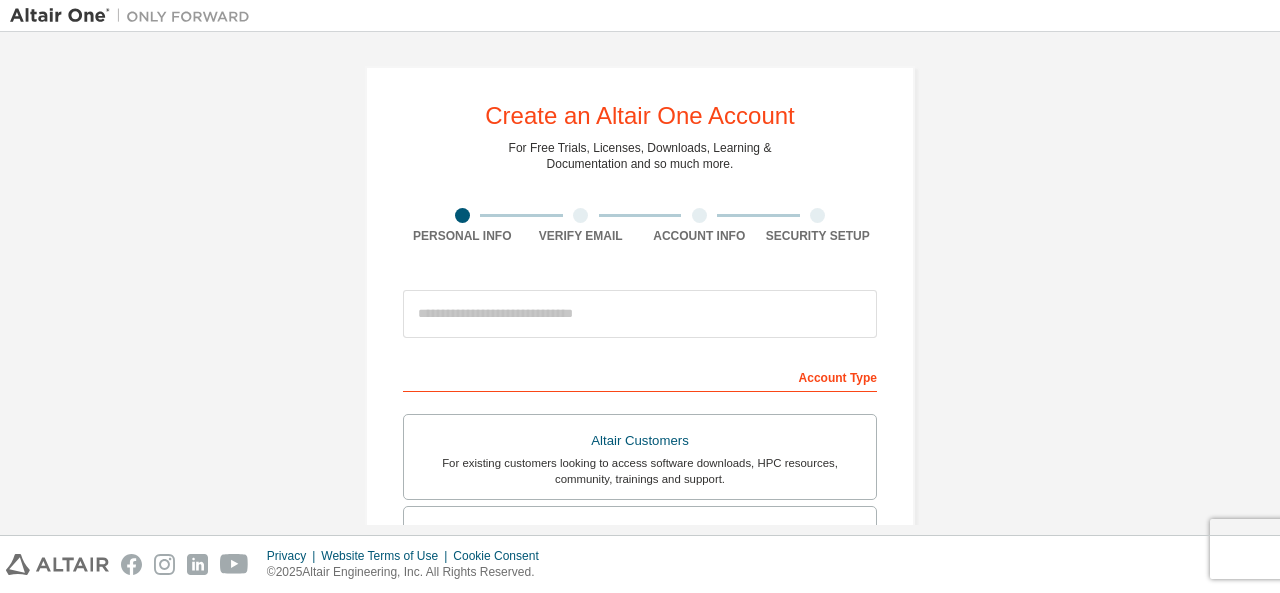 scroll, scrollTop: 0, scrollLeft: 0, axis: both 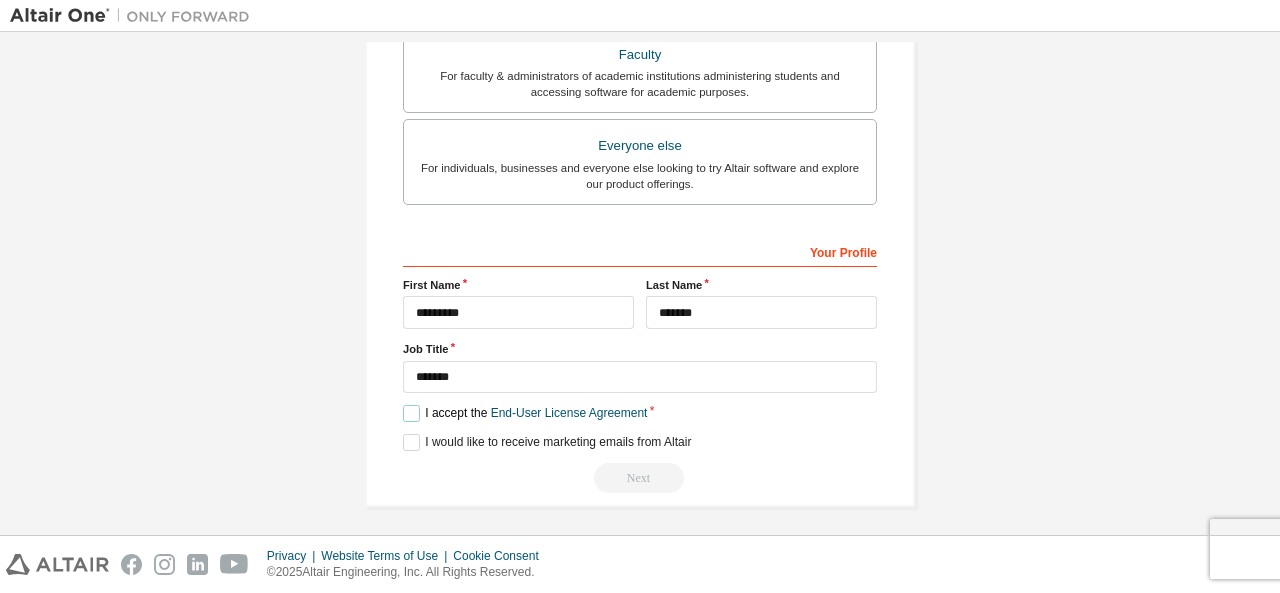 click on "I accept the    End-User License Agreement" at bounding box center [525, 413] 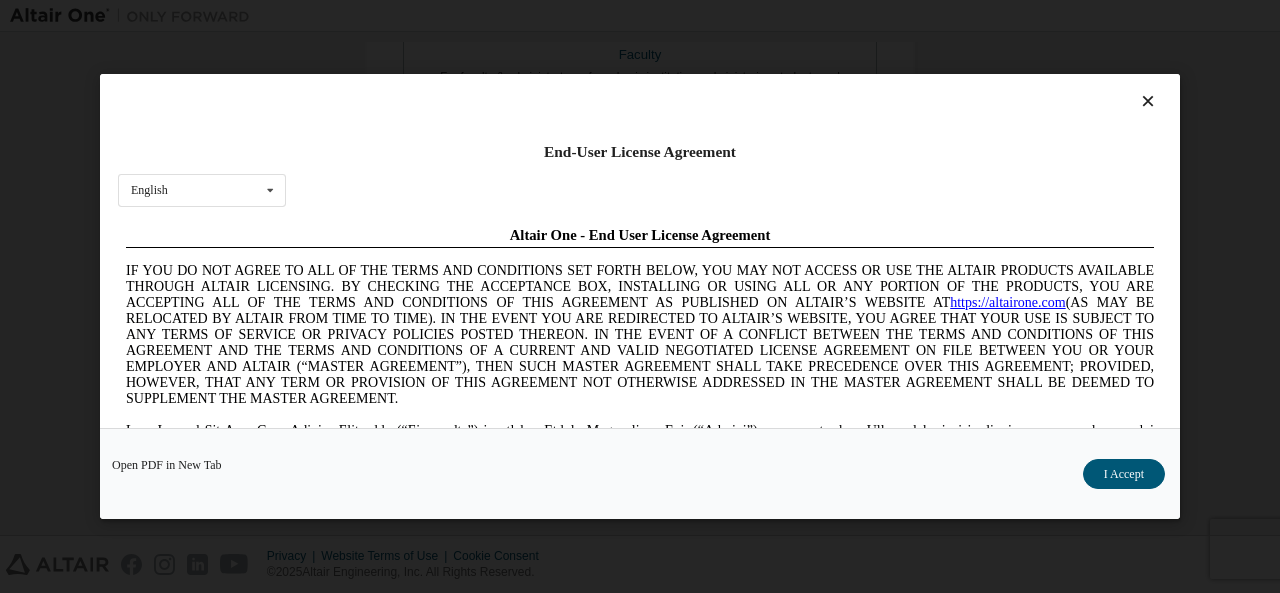 scroll, scrollTop: 0, scrollLeft: 0, axis: both 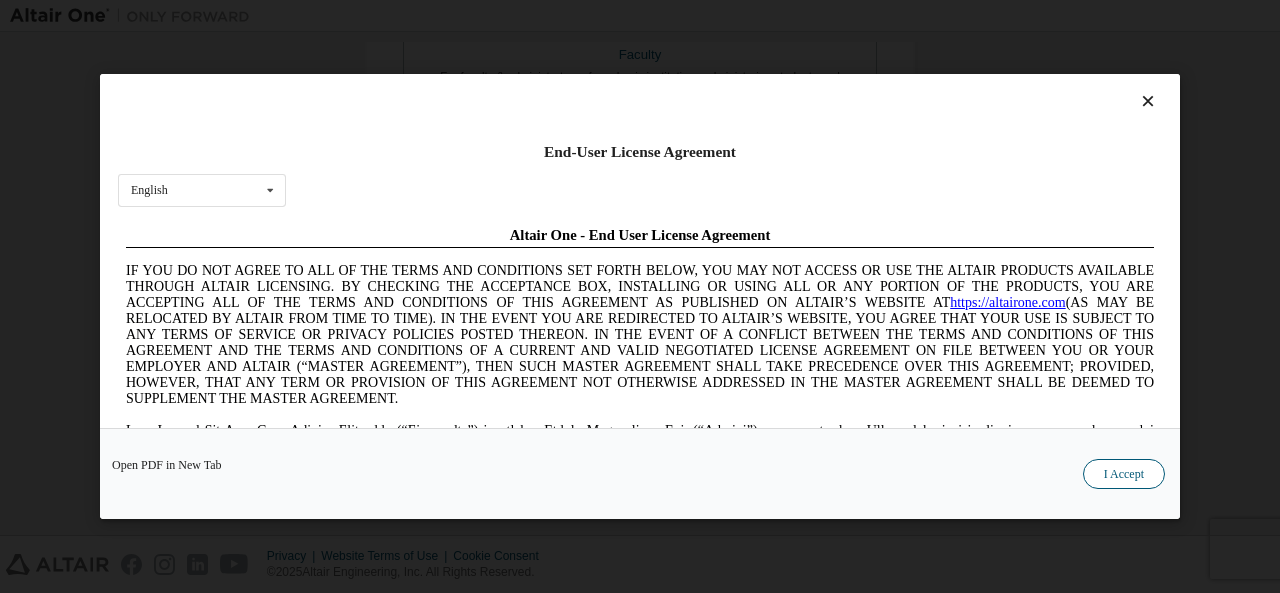 click on "I Accept" at bounding box center (1124, 474) 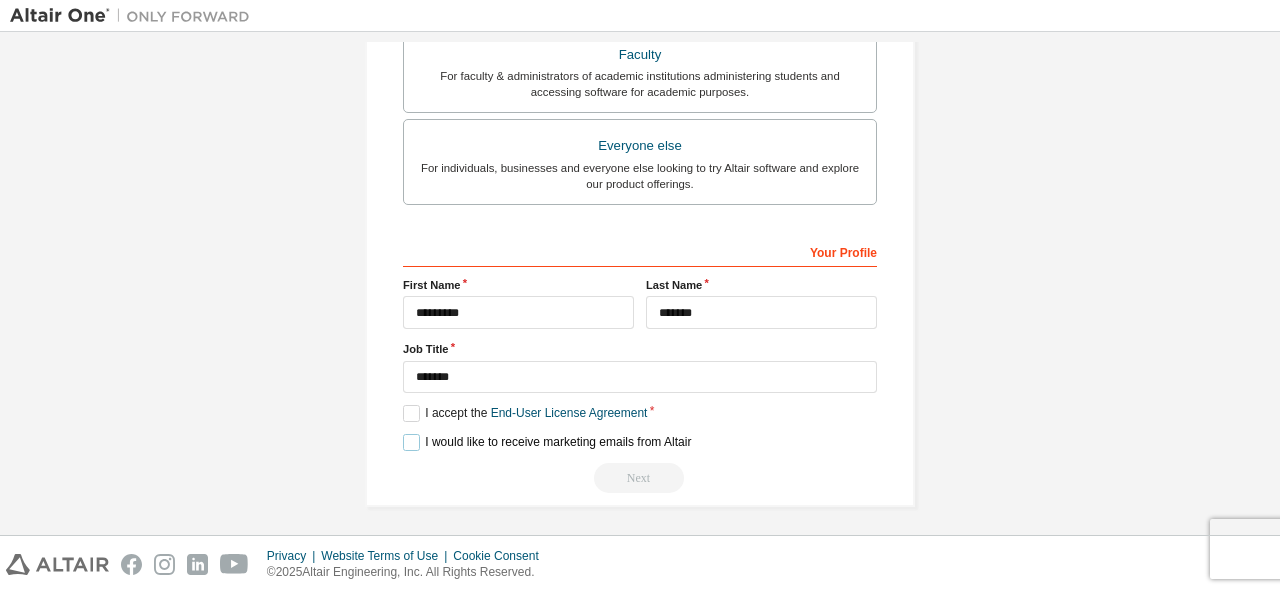 click on "I would like to receive marketing emails from Altair" at bounding box center (547, 442) 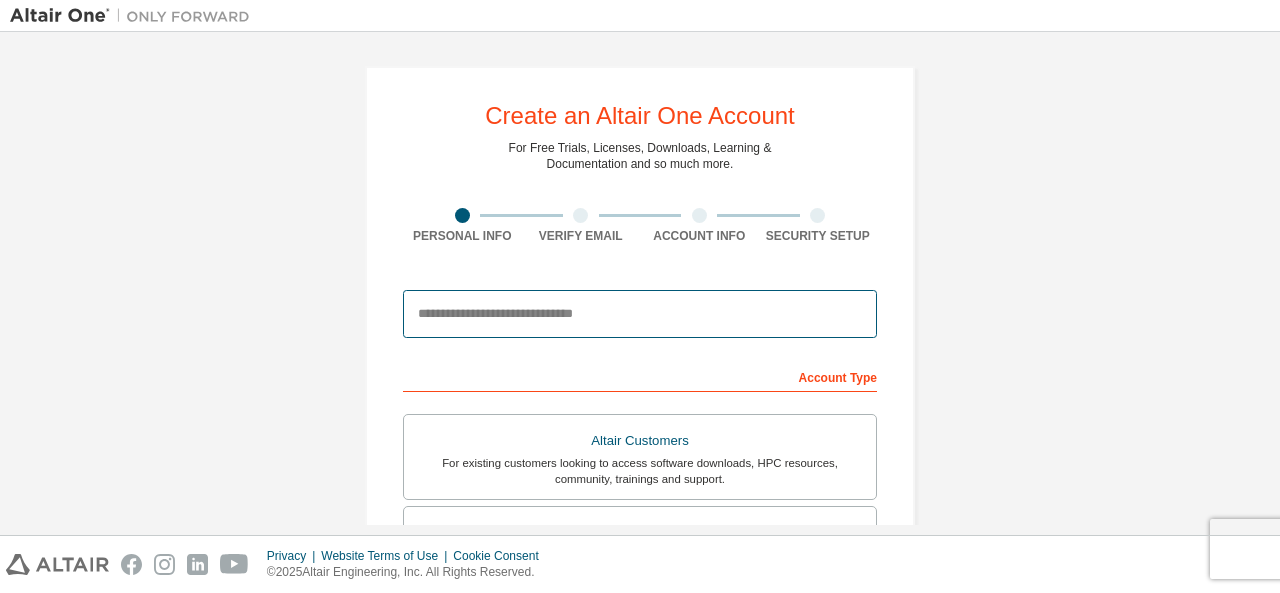 click at bounding box center [640, 314] 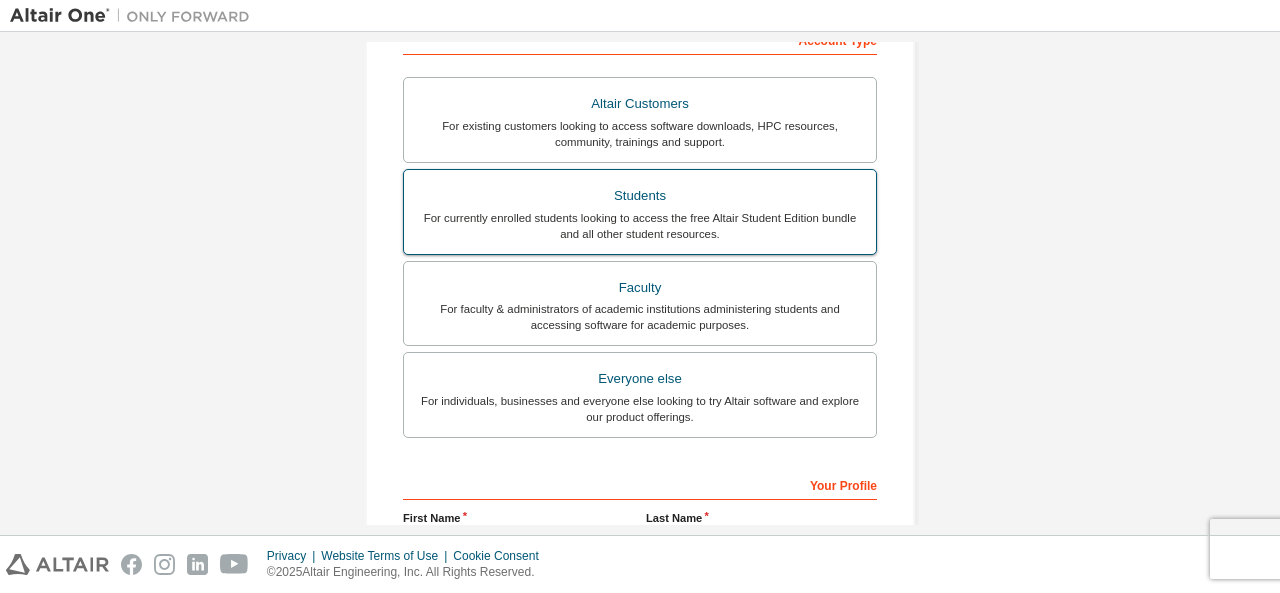 scroll, scrollTop: 0, scrollLeft: 0, axis: both 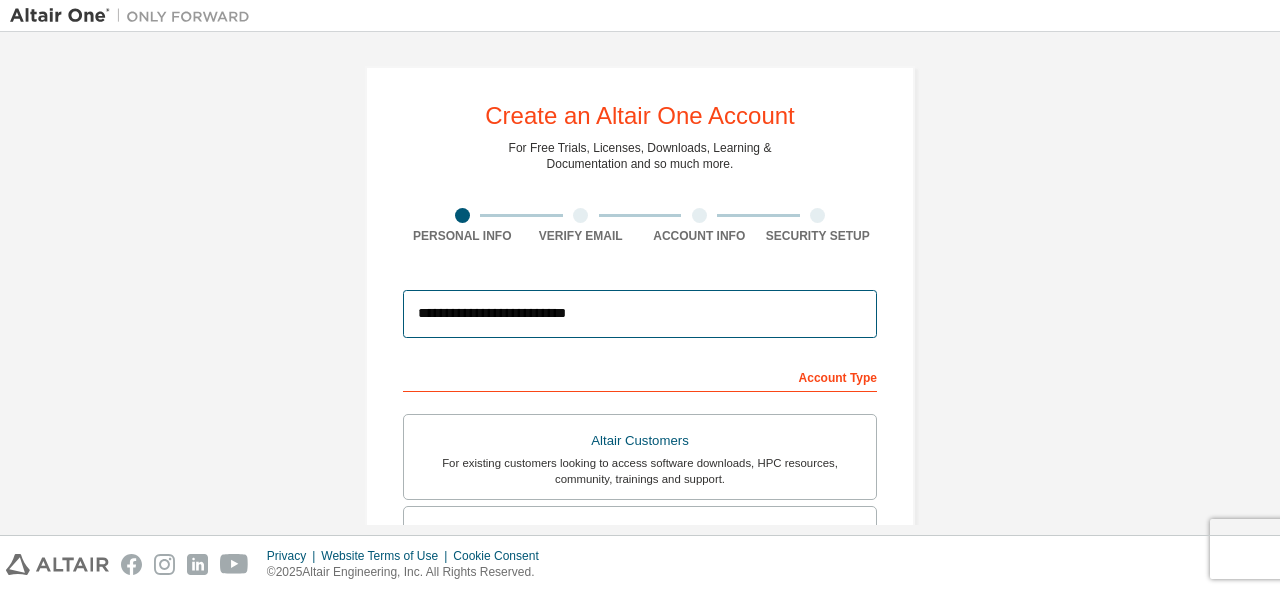 click on "**********" at bounding box center [640, 314] 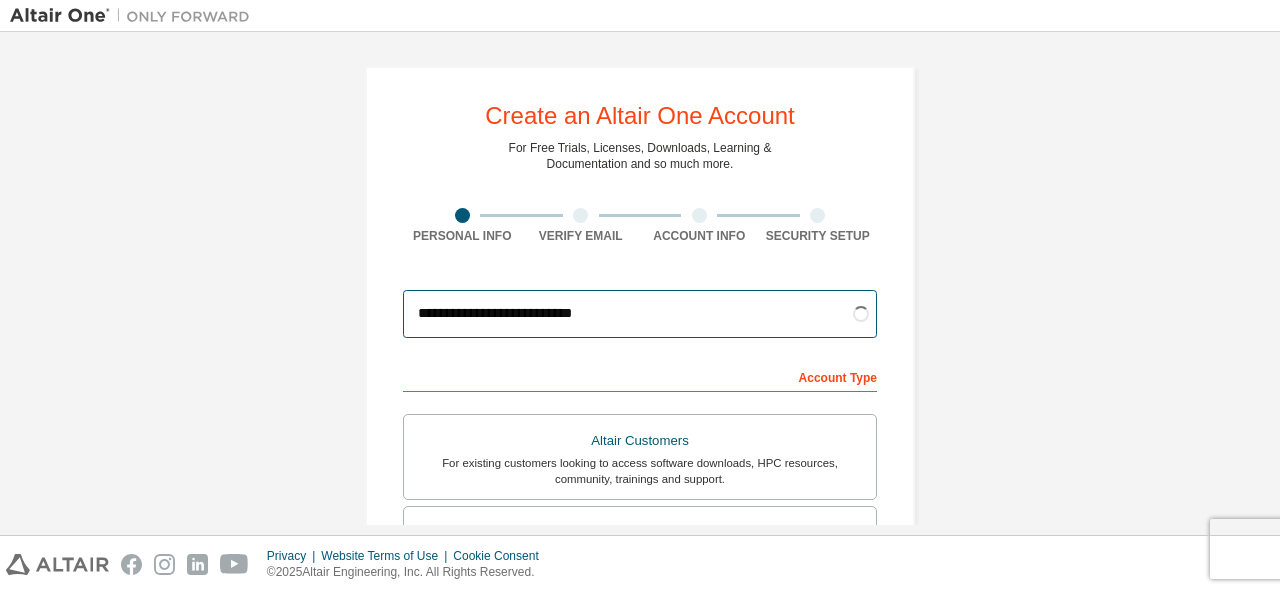 type on "**********" 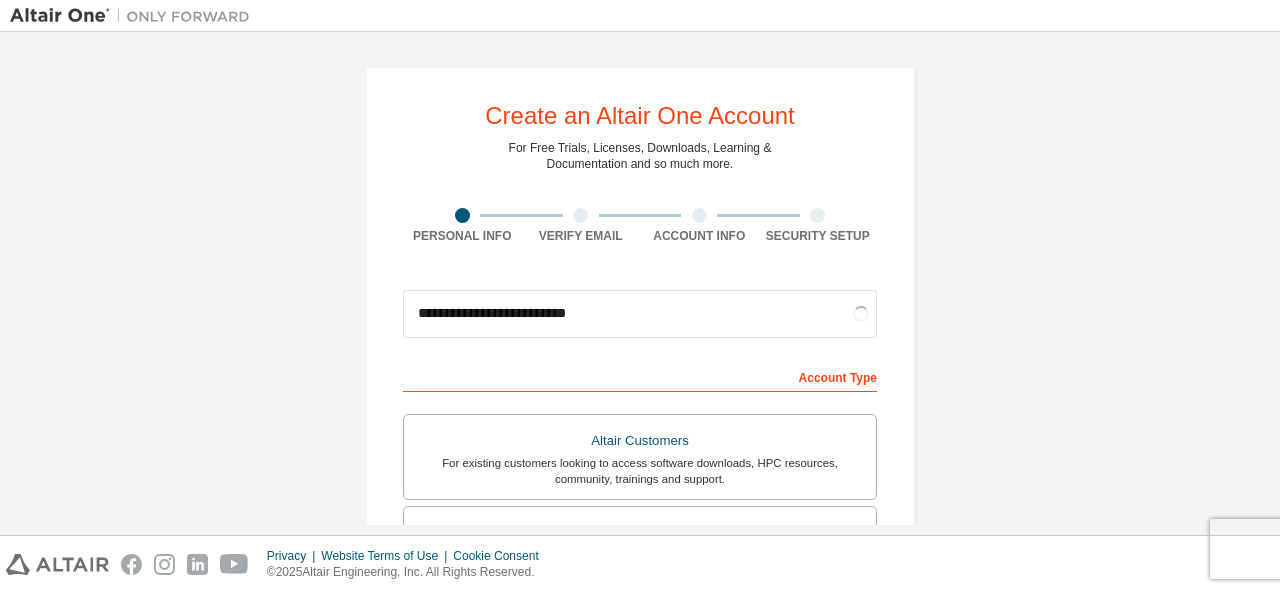 click on "**********" at bounding box center (640, 314) 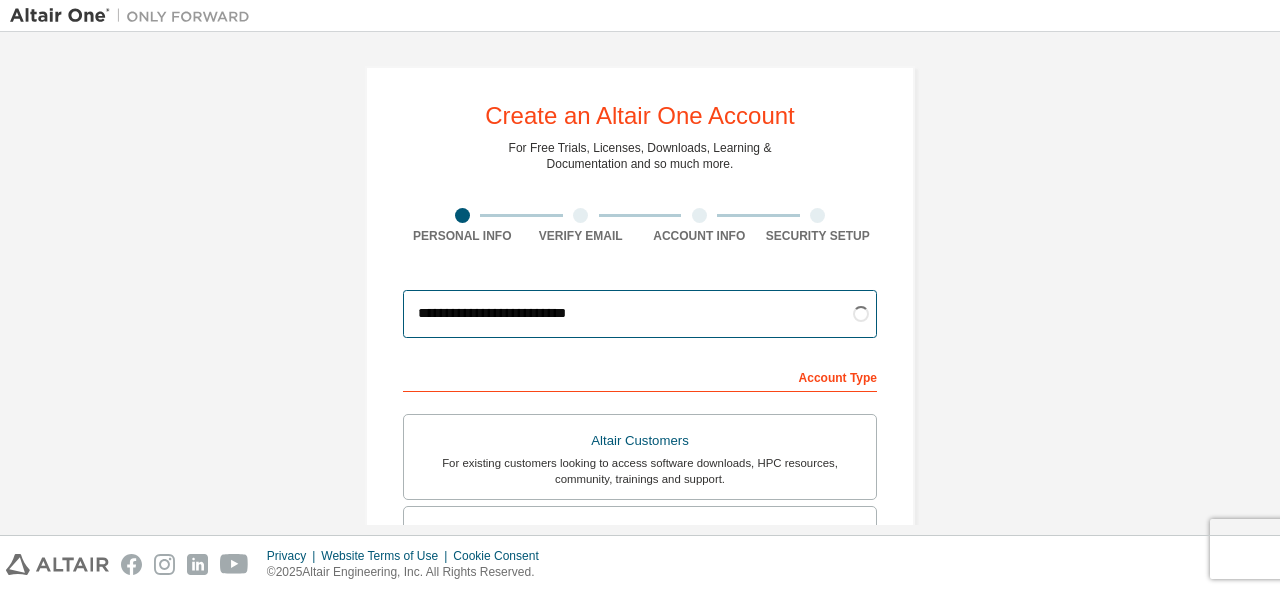 click on "**********" at bounding box center [640, 314] 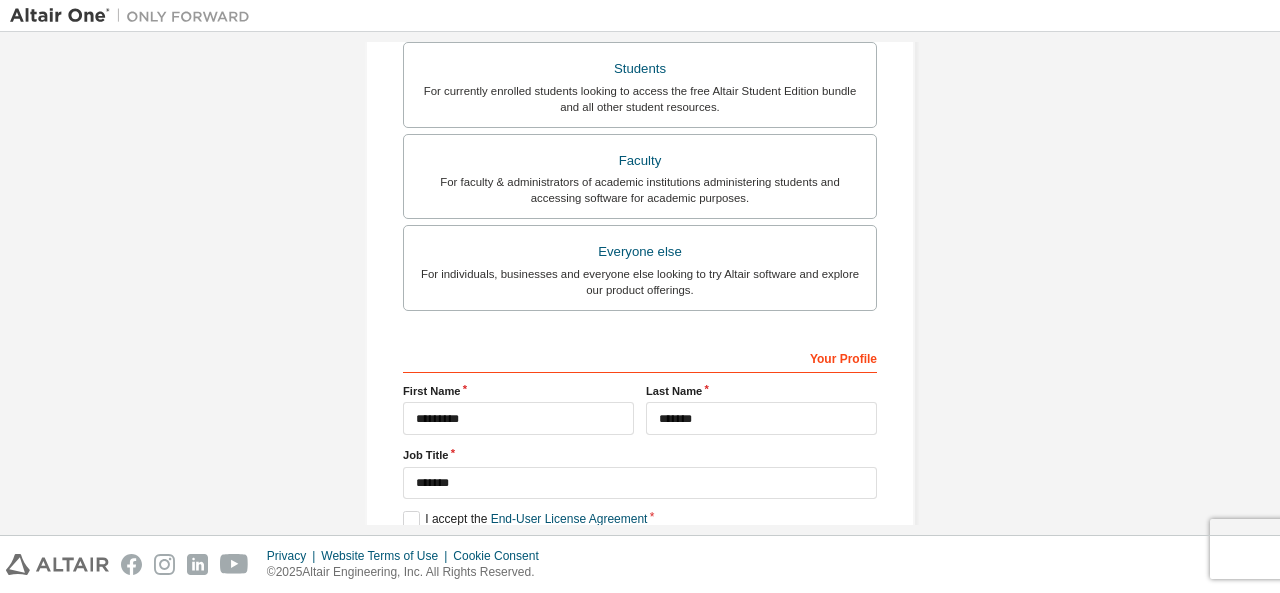 scroll, scrollTop: 570, scrollLeft: 0, axis: vertical 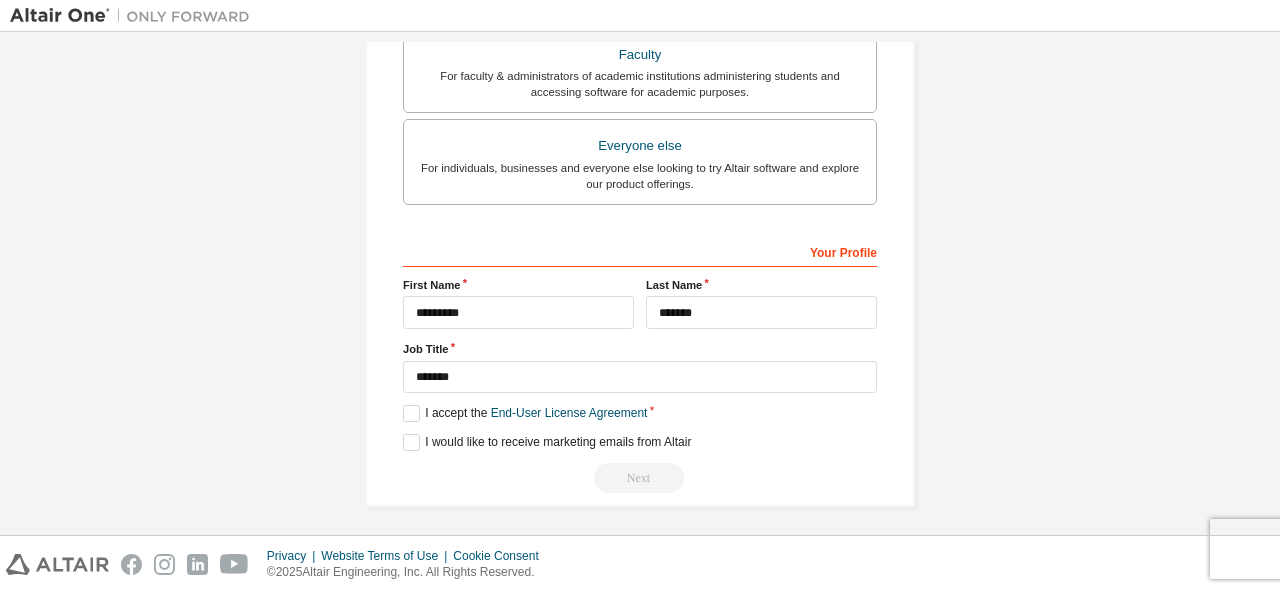click on "Next" at bounding box center (640, 478) 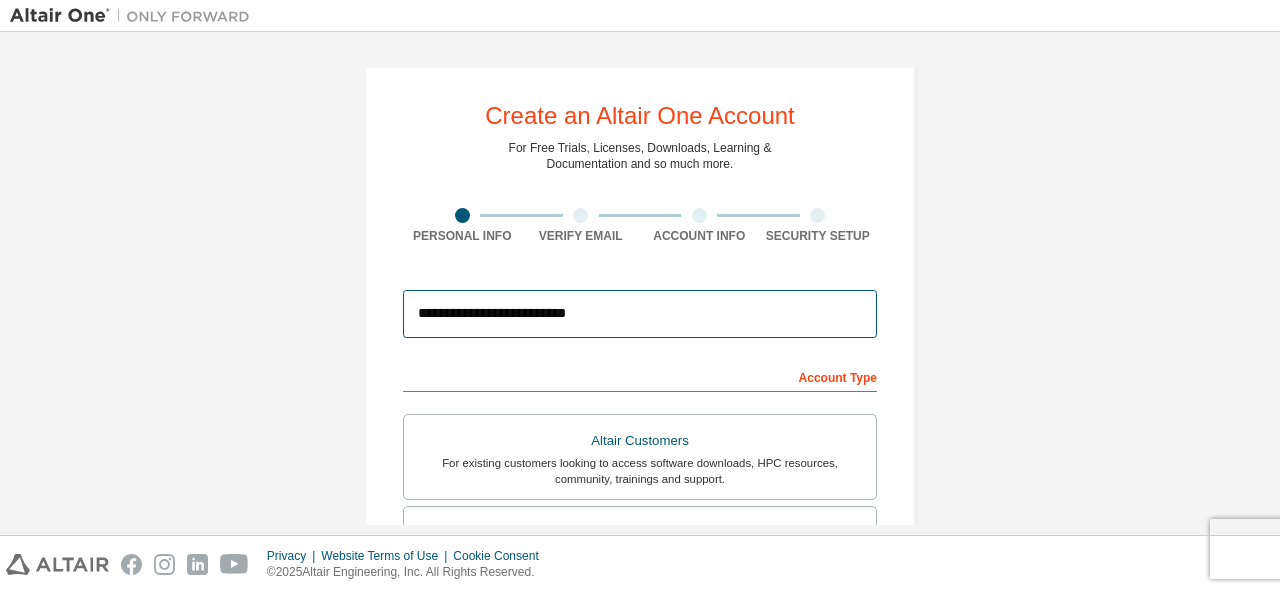 click on "**********" at bounding box center (640, 314) 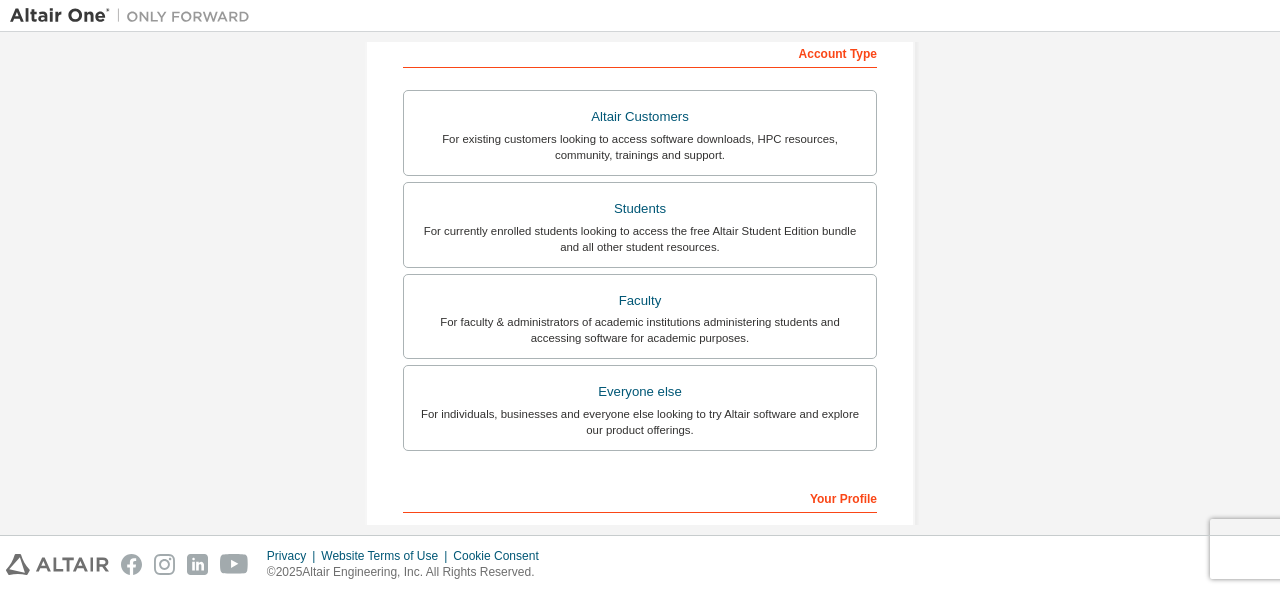 scroll, scrollTop: 570, scrollLeft: 0, axis: vertical 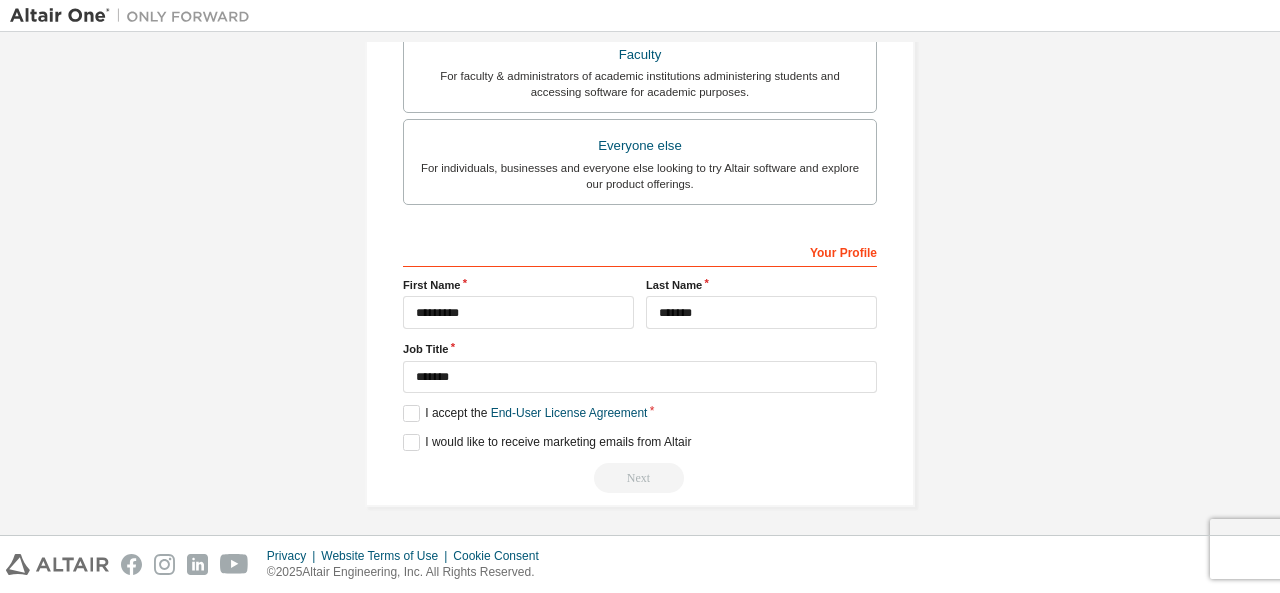 click on "Next" at bounding box center (640, 478) 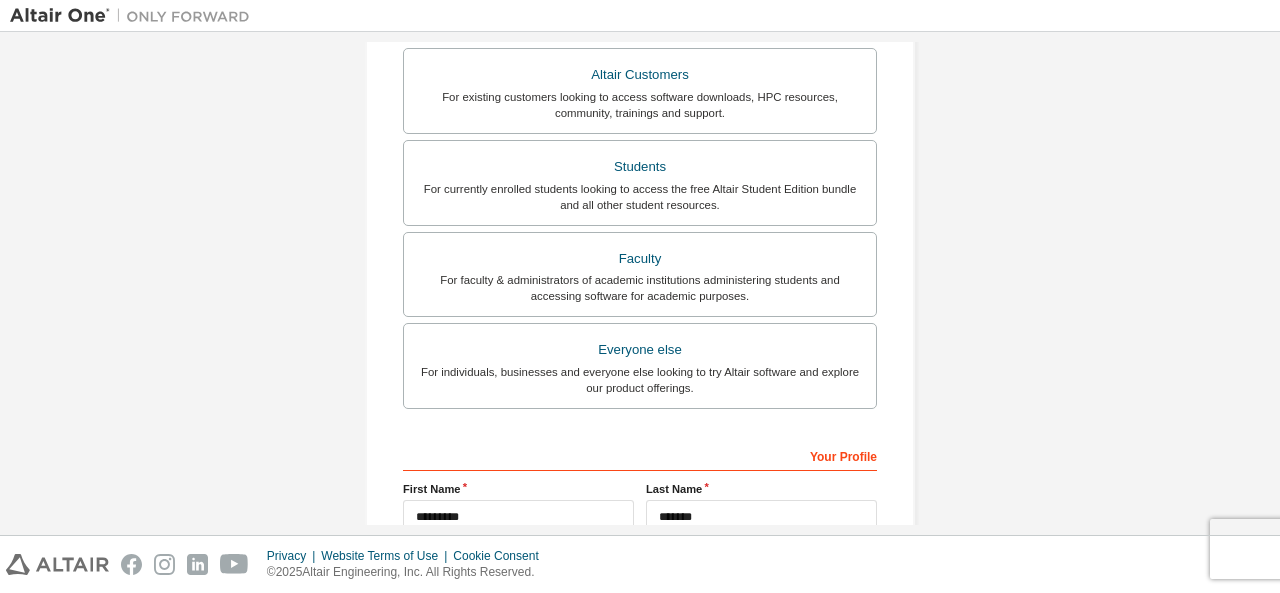 scroll, scrollTop: 570, scrollLeft: 0, axis: vertical 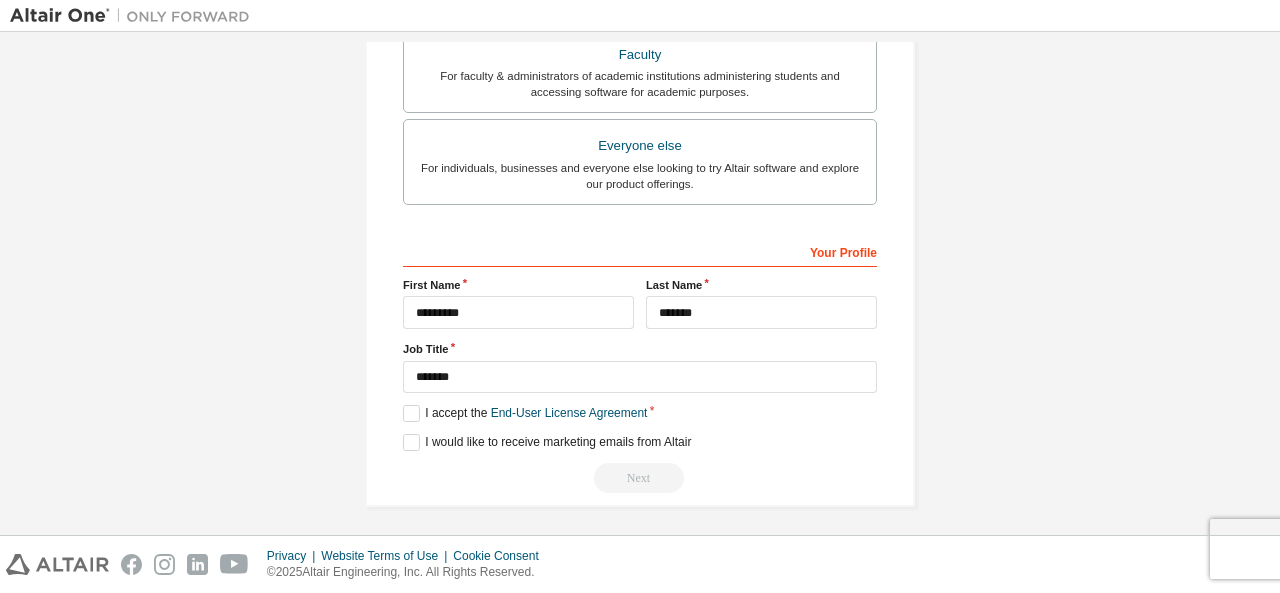 click on "First Name" at bounding box center (518, 285) 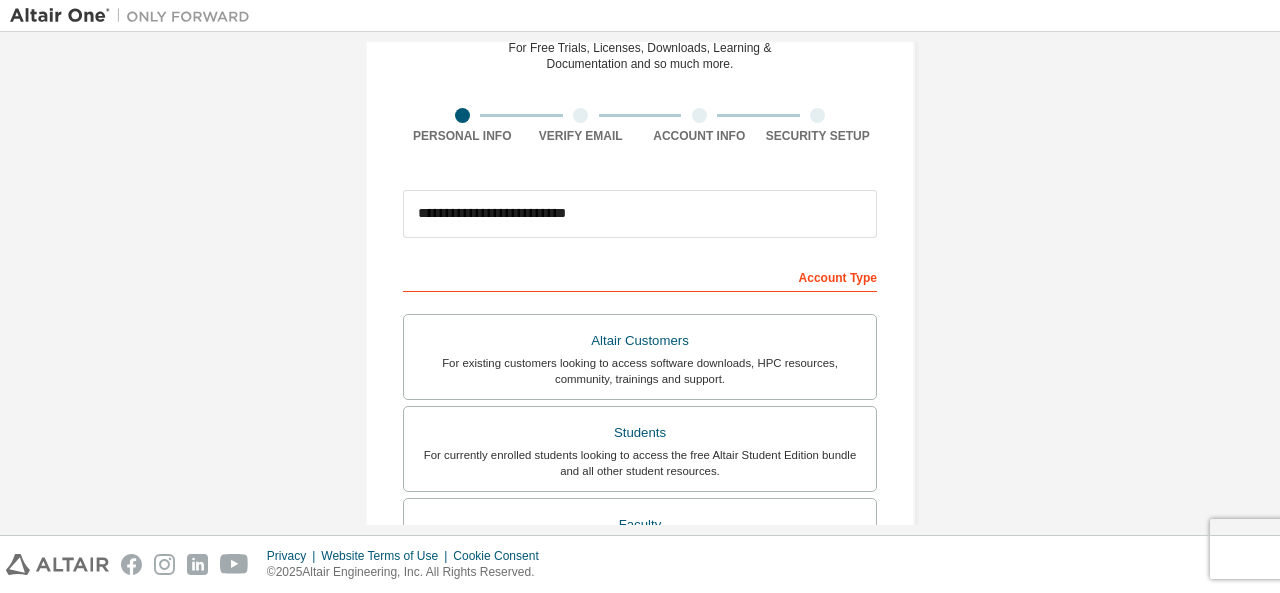 scroll, scrollTop: 0, scrollLeft: 0, axis: both 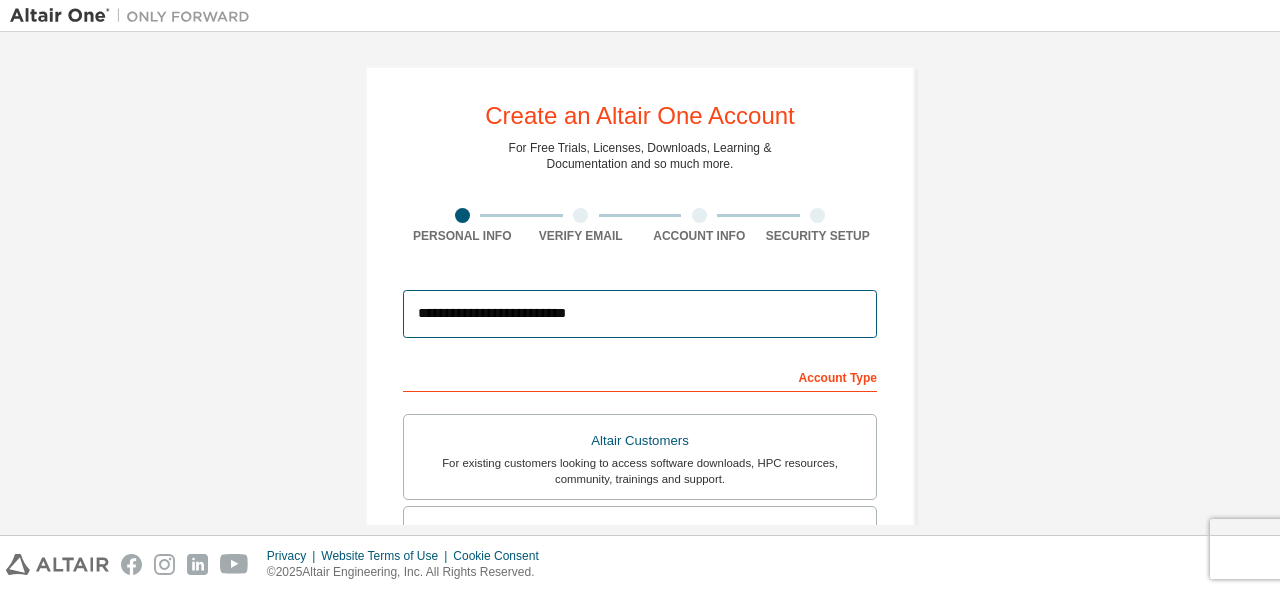 click on "**********" at bounding box center [640, 314] 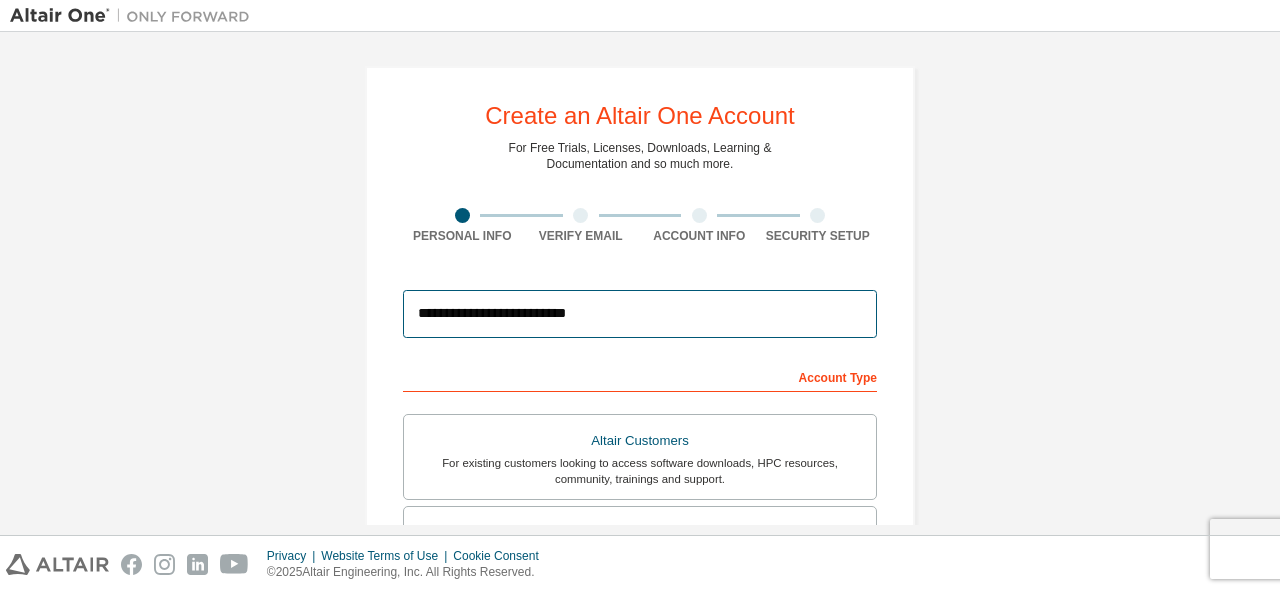 scroll, scrollTop: 30, scrollLeft: 0, axis: vertical 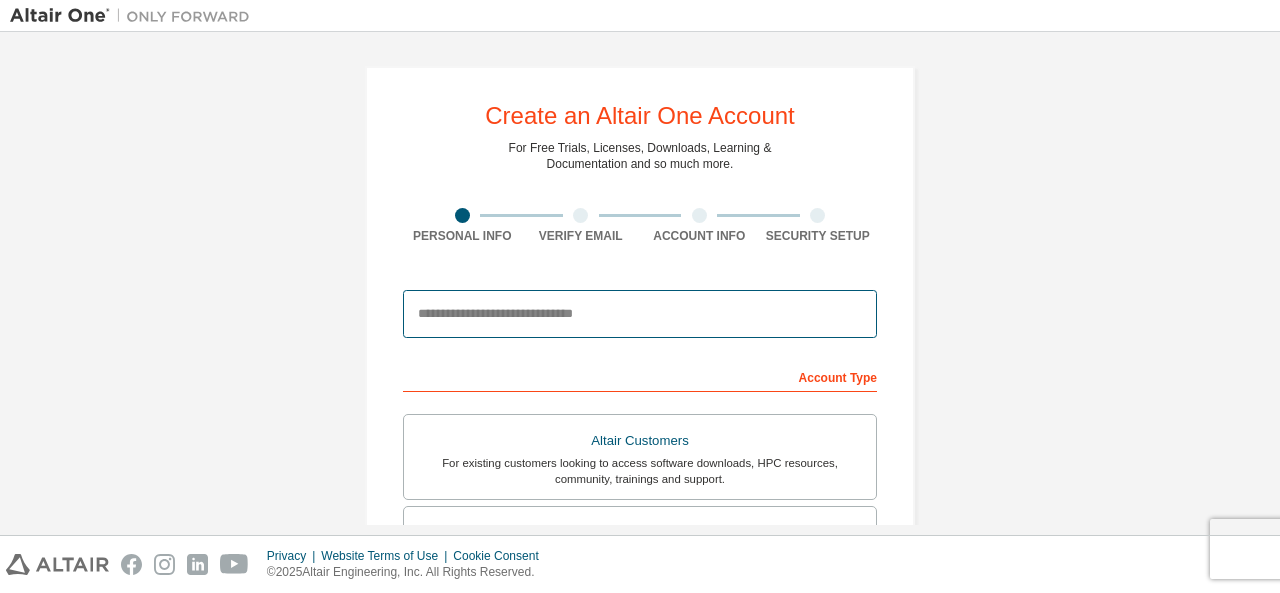 click at bounding box center (640, 314) 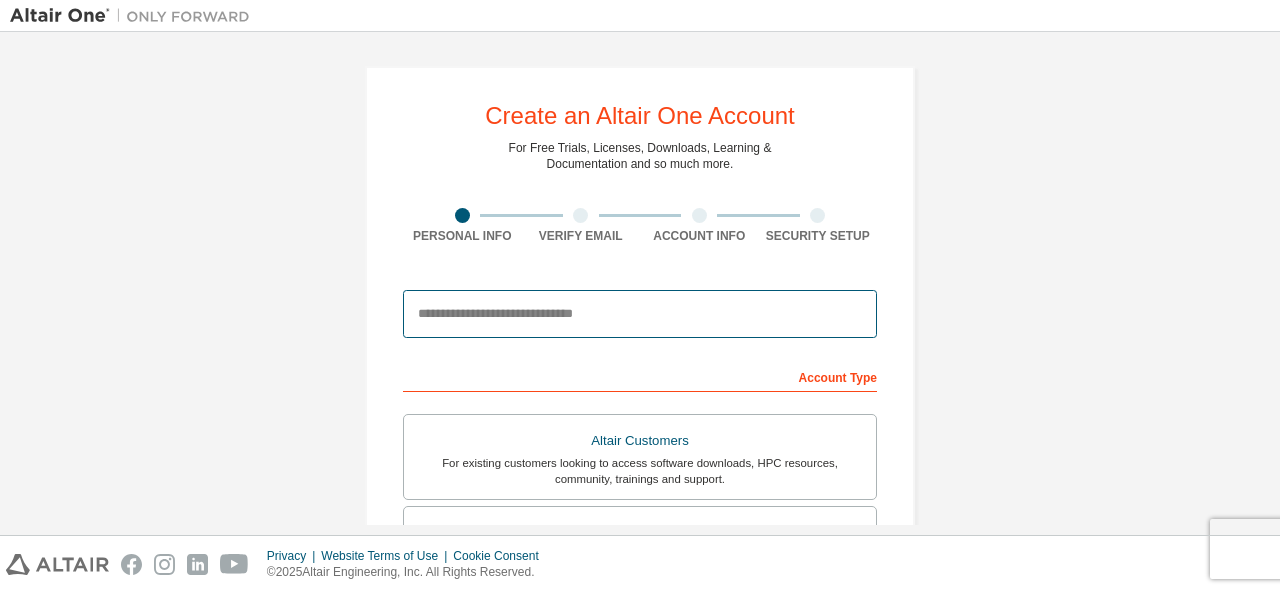 type on "**********" 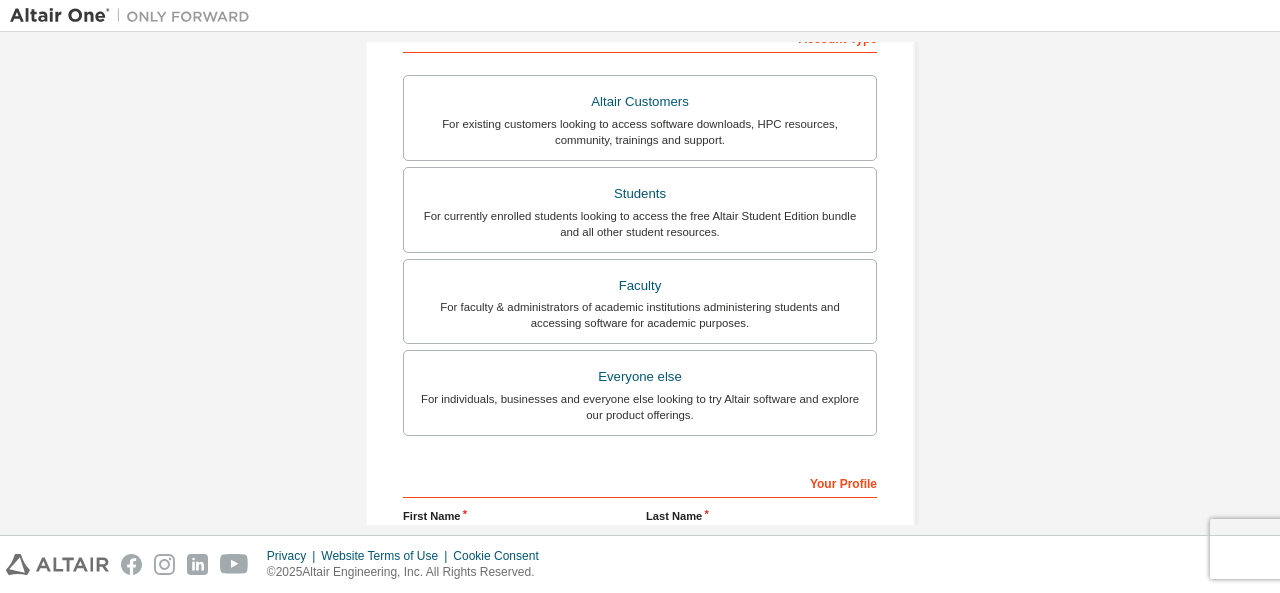 scroll, scrollTop: 340, scrollLeft: 0, axis: vertical 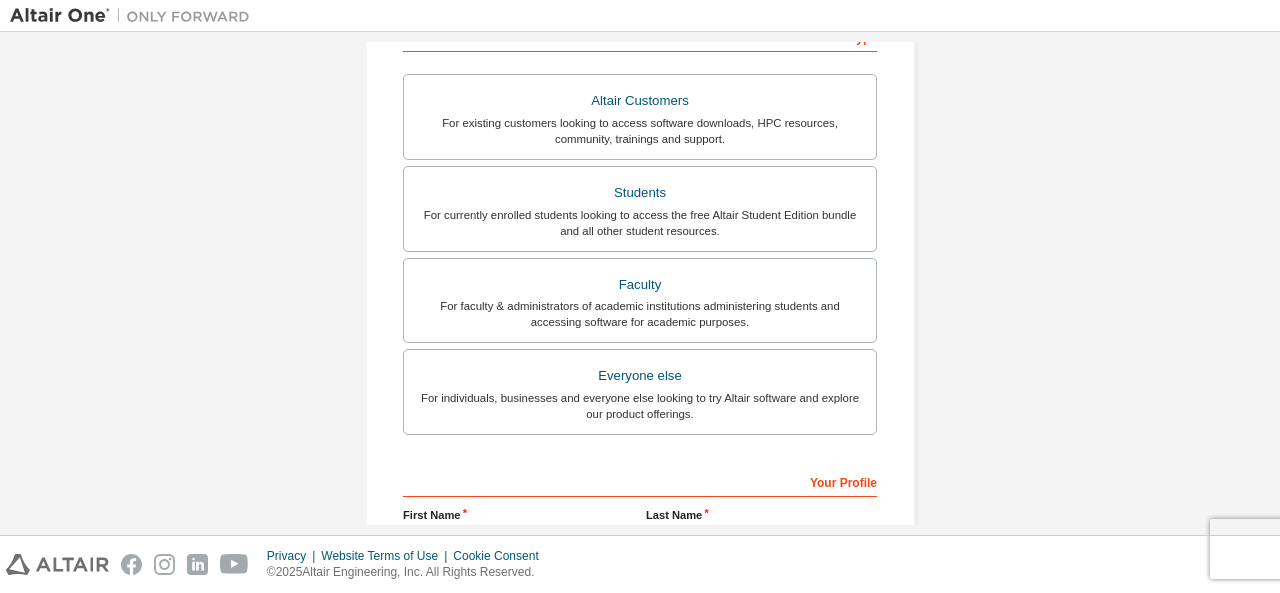 click on "For currently enrolled students looking to access the free Altair Student Edition bundle and all other student resources." at bounding box center (640, 223) 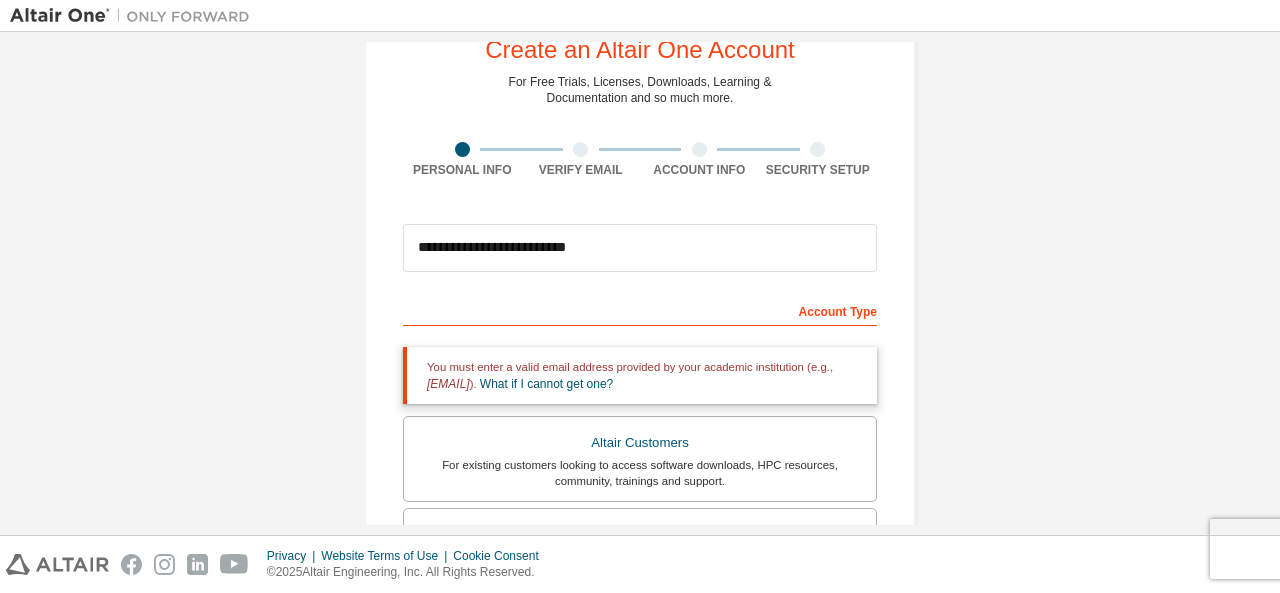 scroll, scrollTop: 65, scrollLeft: 0, axis: vertical 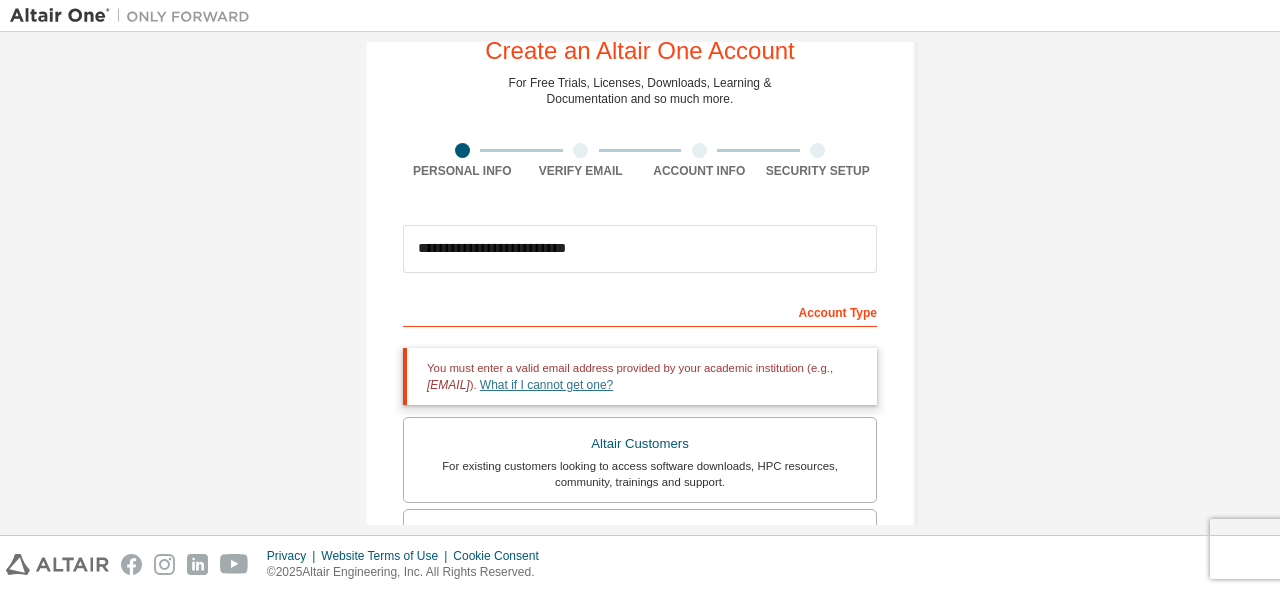 click on "What if I cannot get one?" at bounding box center (546, 385) 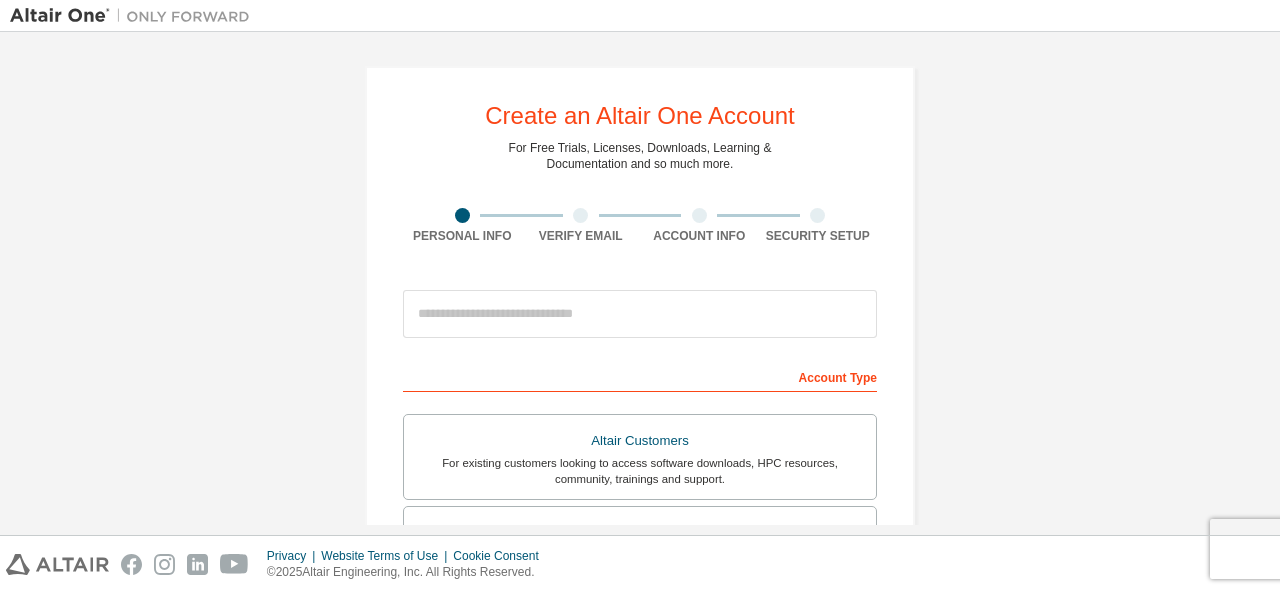scroll, scrollTop: 0, scrollLeft: 0, axis: both 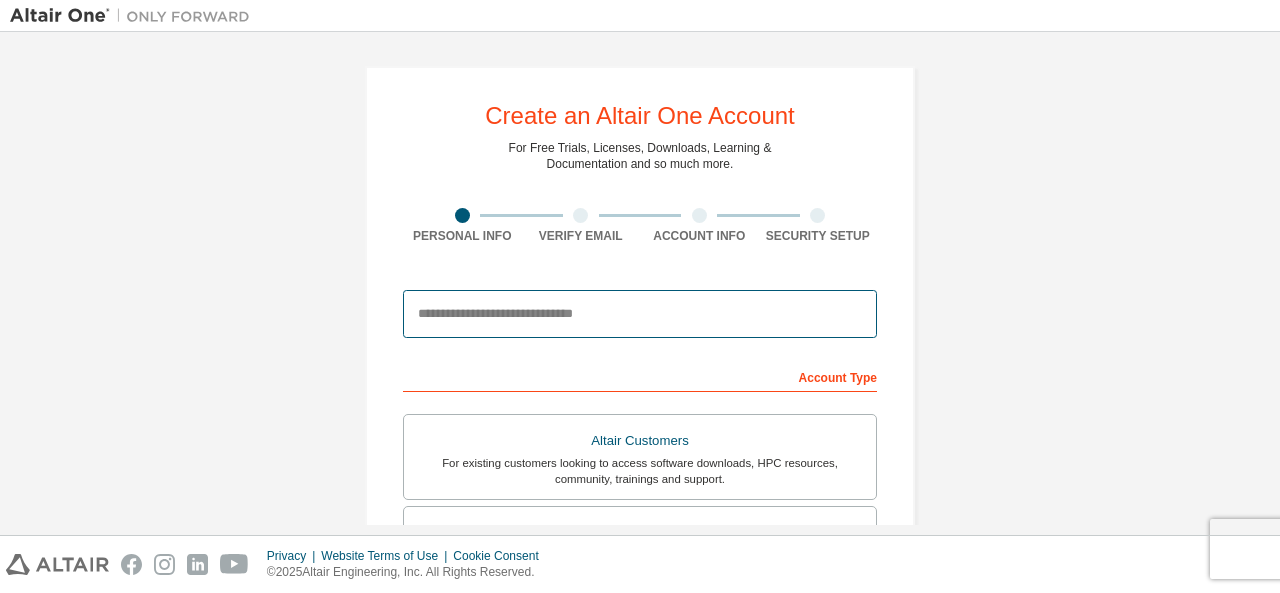 drag, startPoint x: 0, startPoint y: 0, endPoint x: 727, endPoint y: 303, distance: 787.6154 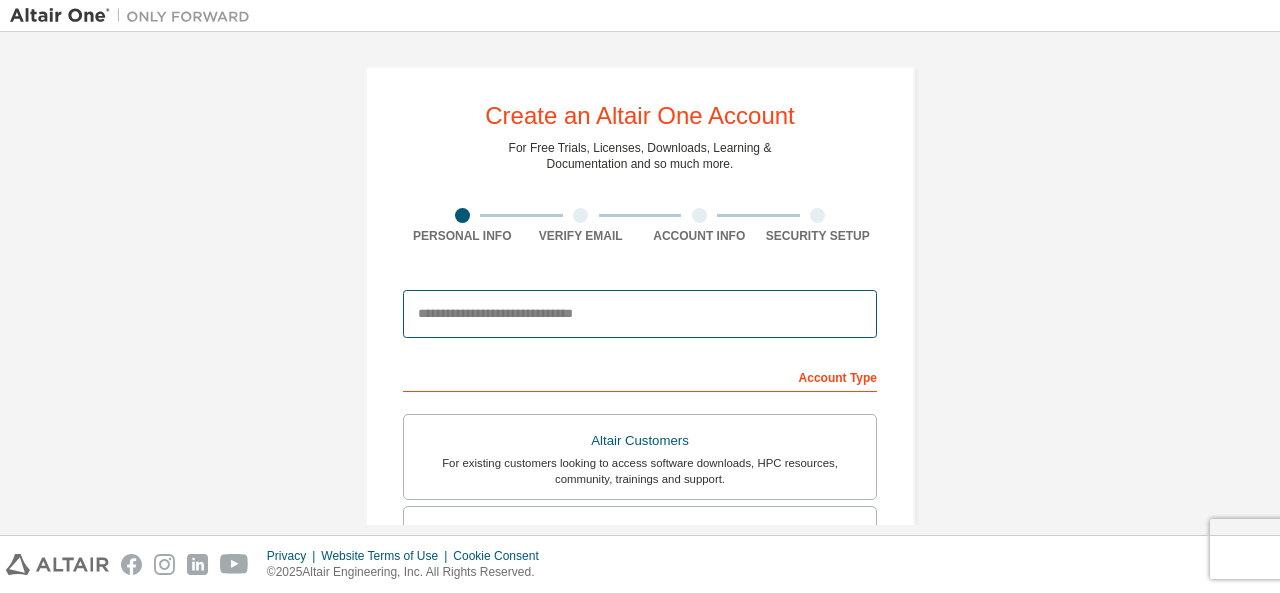 type on "**********" 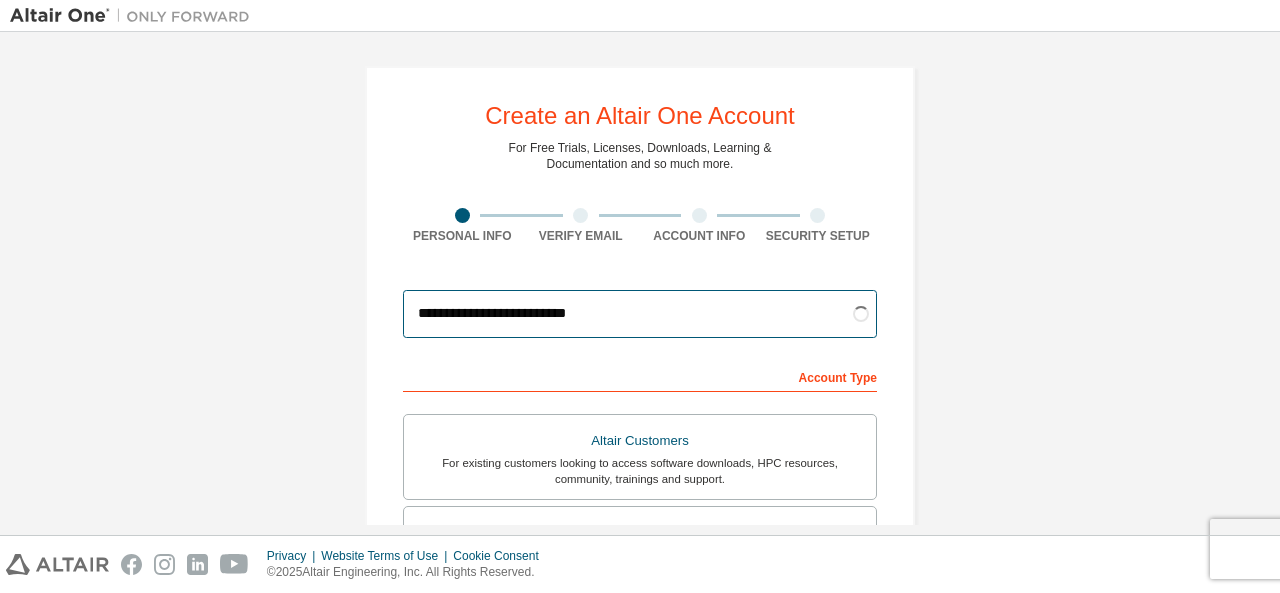 scroll, scrollTop: 348, scrollLeft: 0, axis: vertical 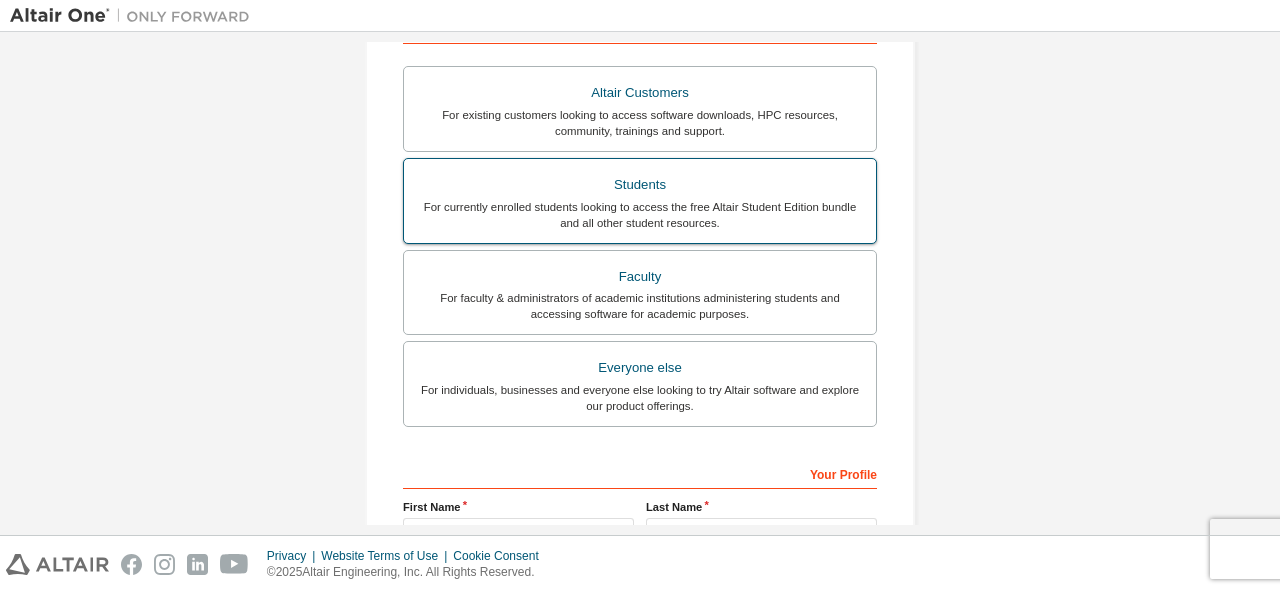 click on "Students" at bounding box center [640, 185] 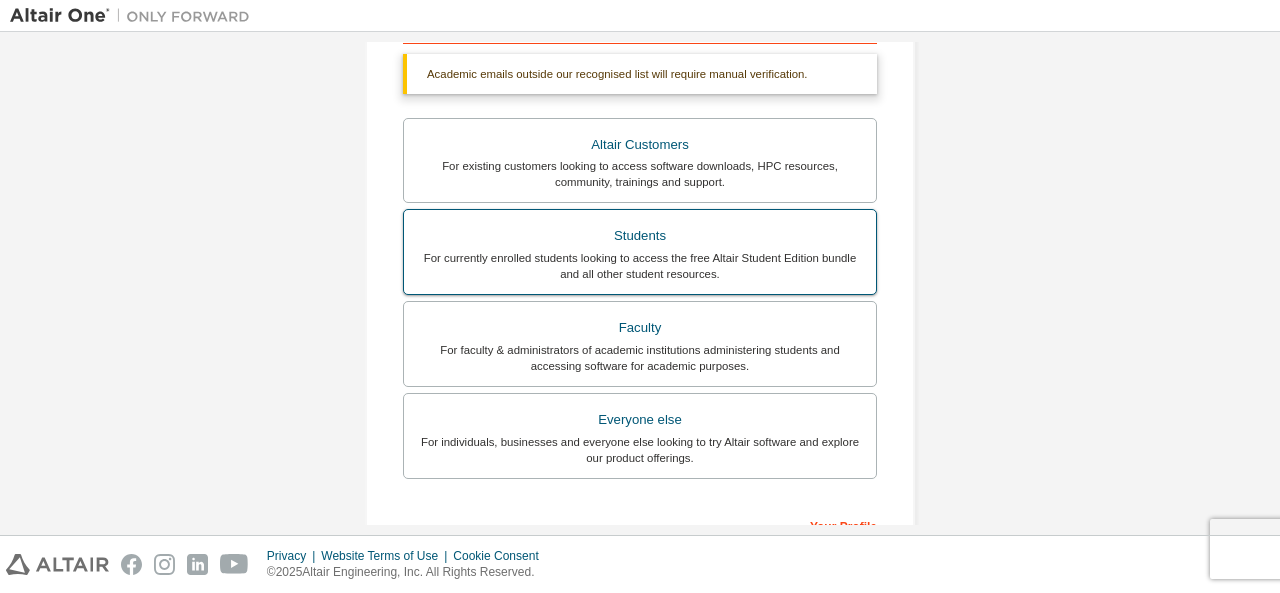 scroll, scrollTop: 622, scrollLeft: 0, axis: vertical 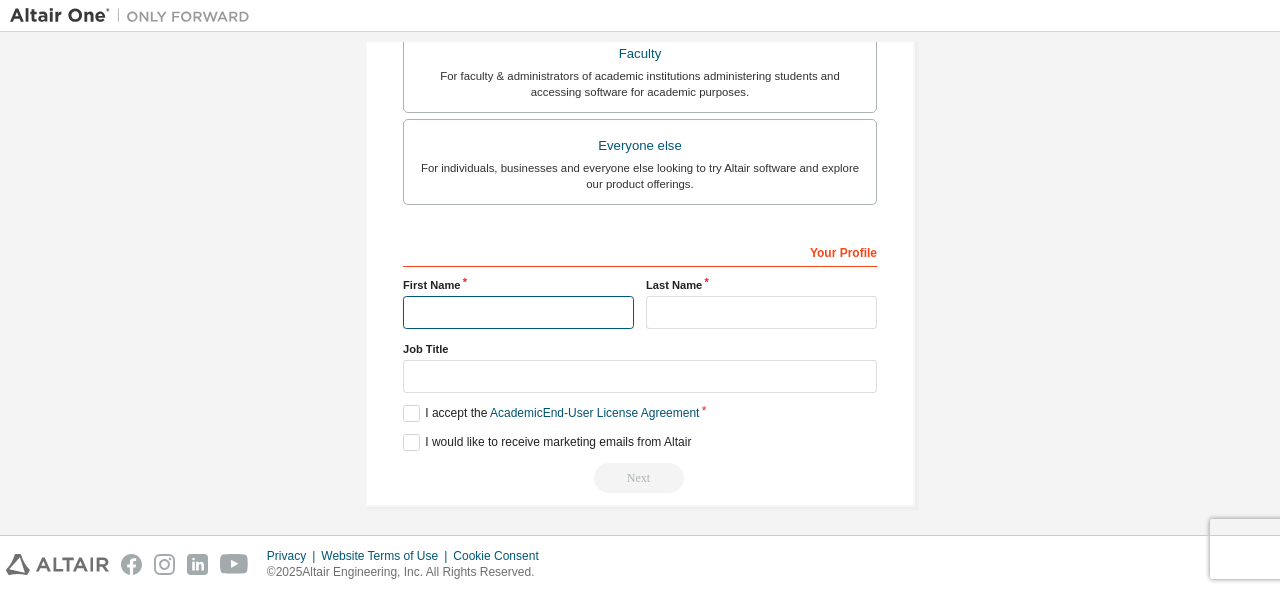 click at bounding box center [518, 312] 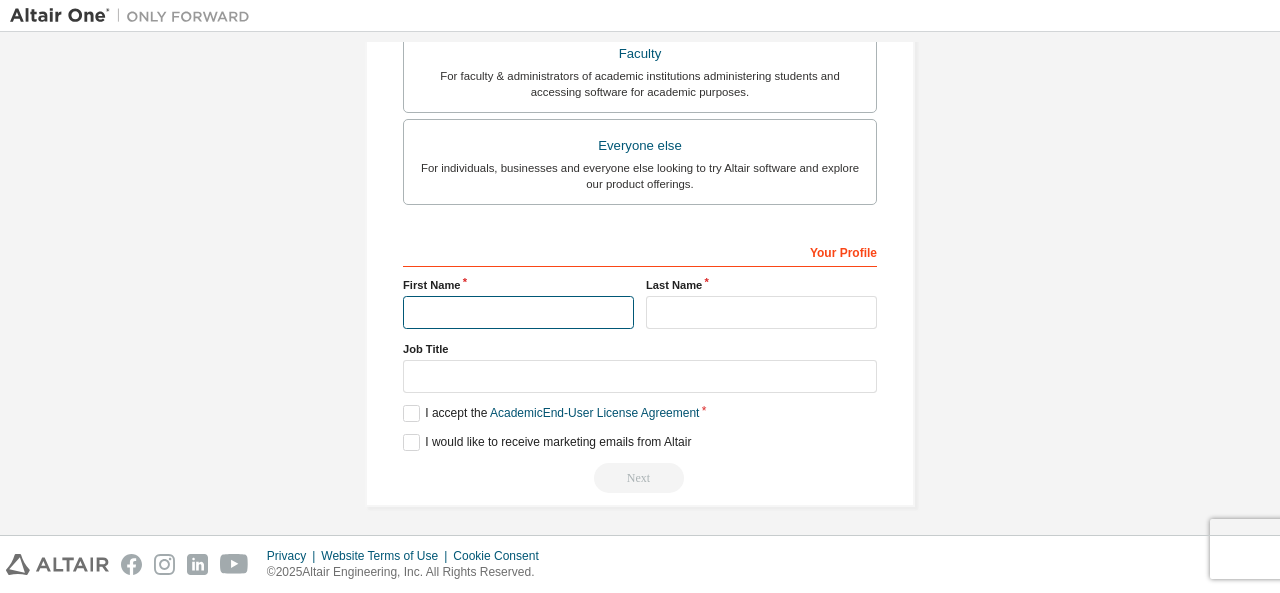 type on "*********" 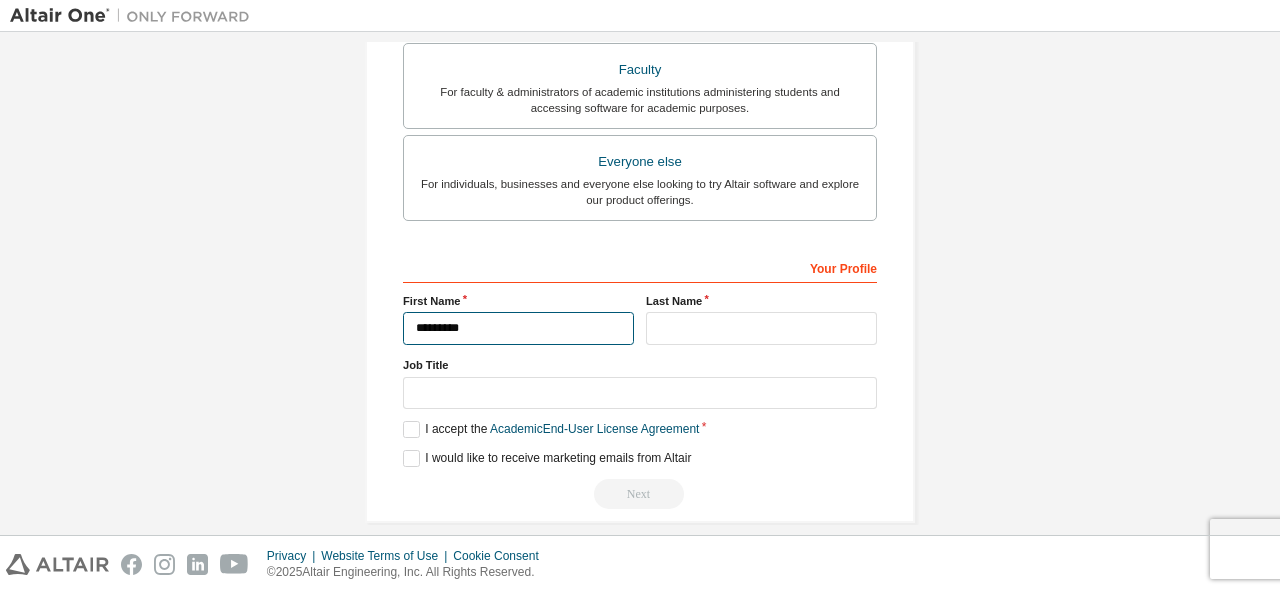 scroll, scrollTop: 638, scrollLeft: 0, axis: vertical 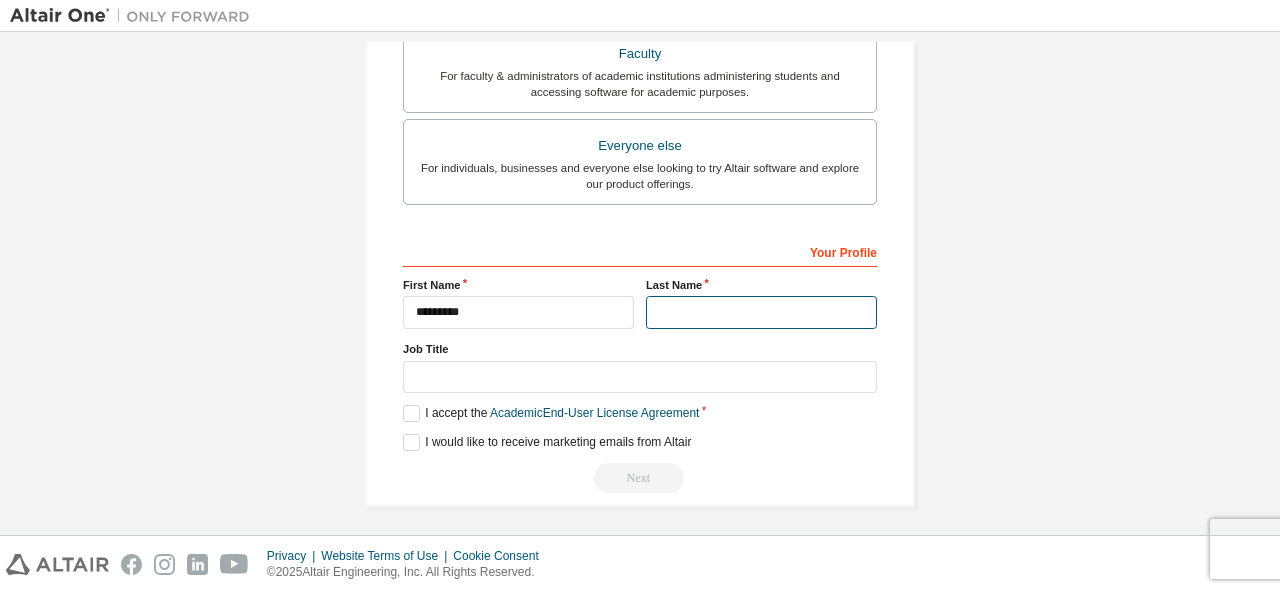 click at bounding box center [761, 312] 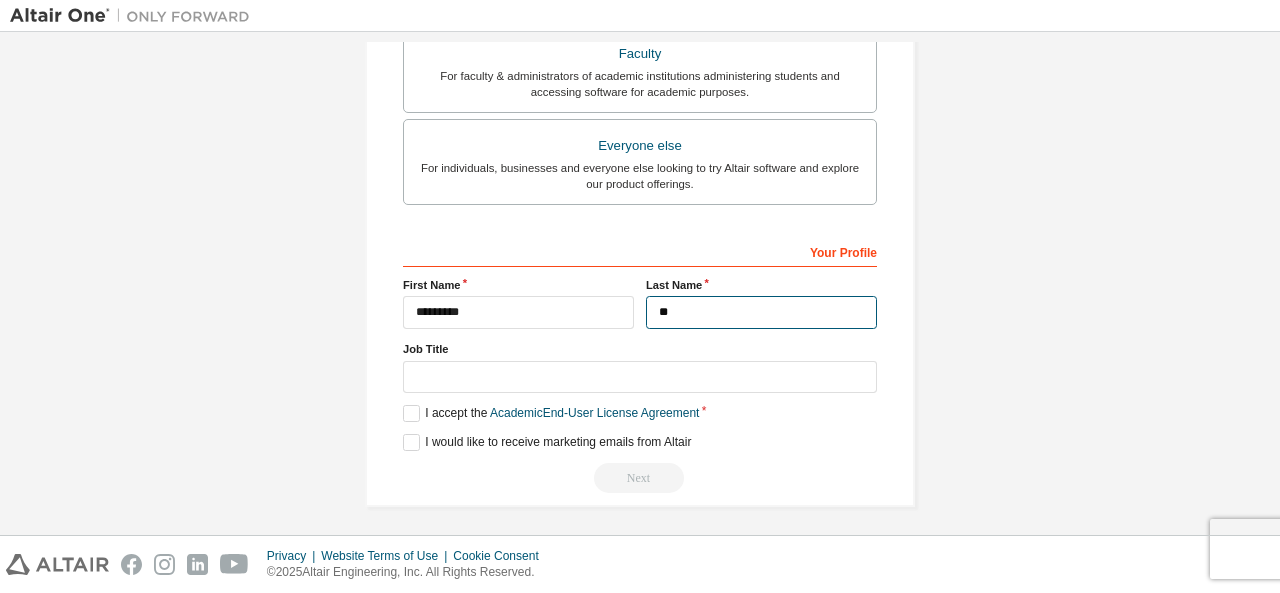 type on "*******" 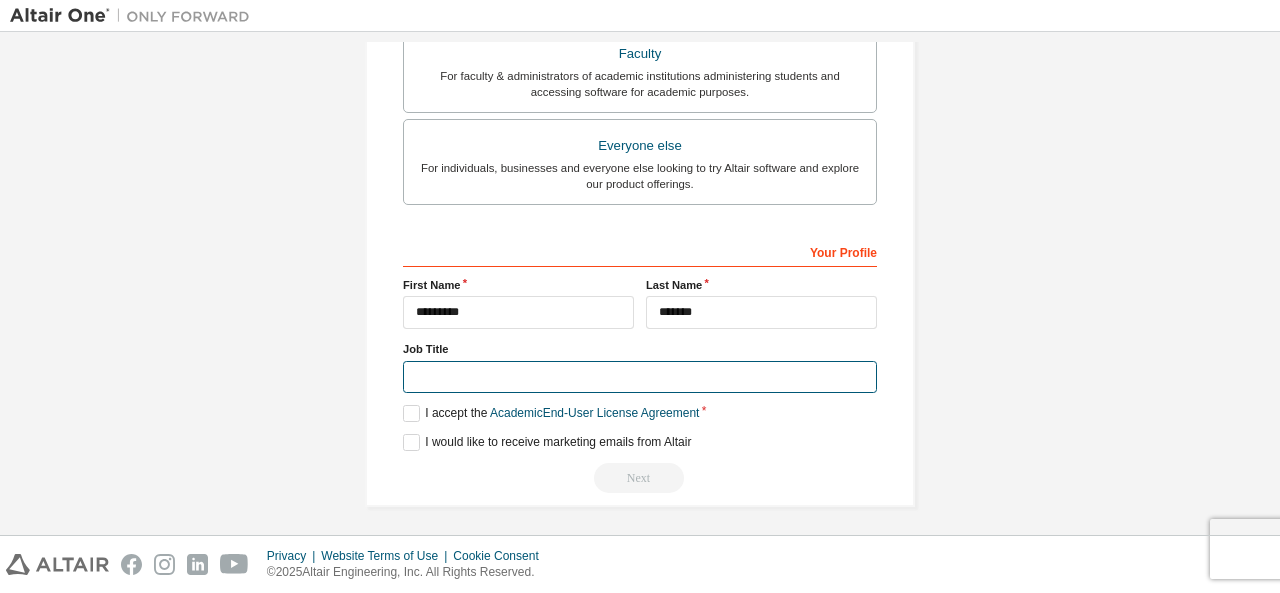click at bounding box center [640, 377] 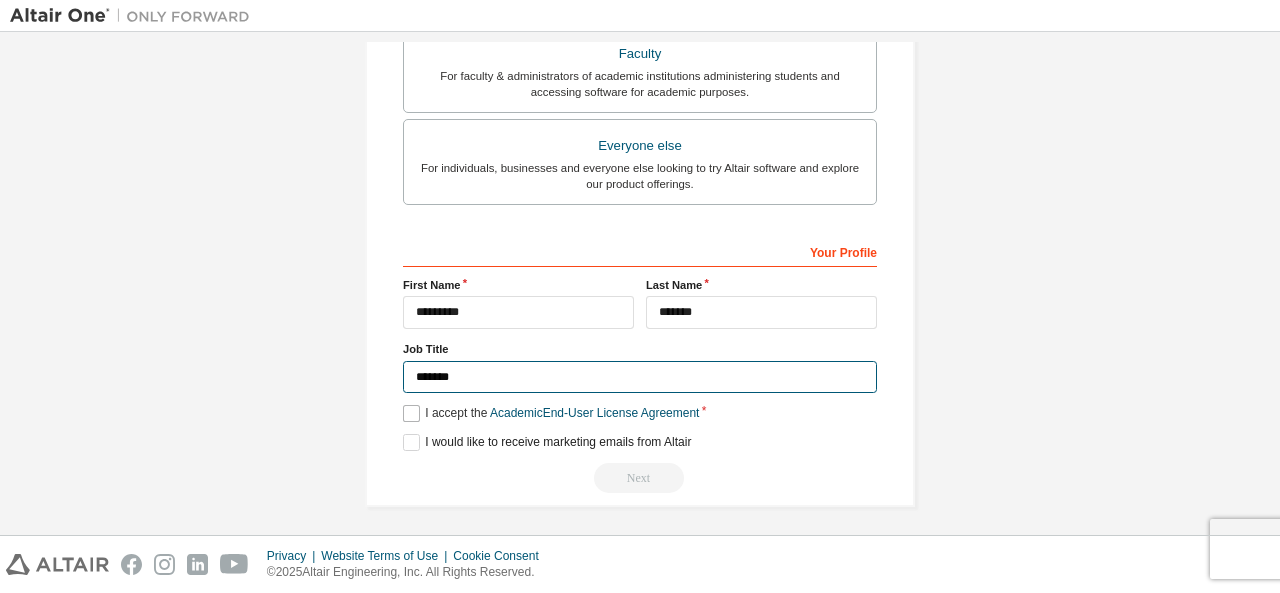 type on "*******" 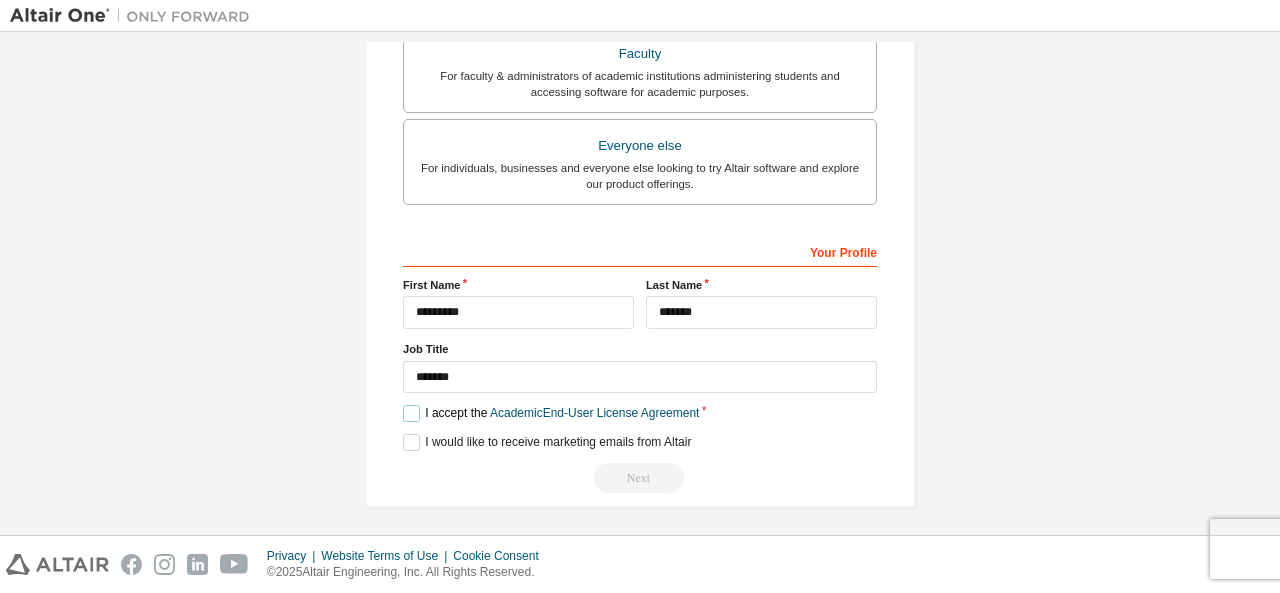 click on "I accept the   Academic   End-User License Agreement" at bounding box center (551, 413) 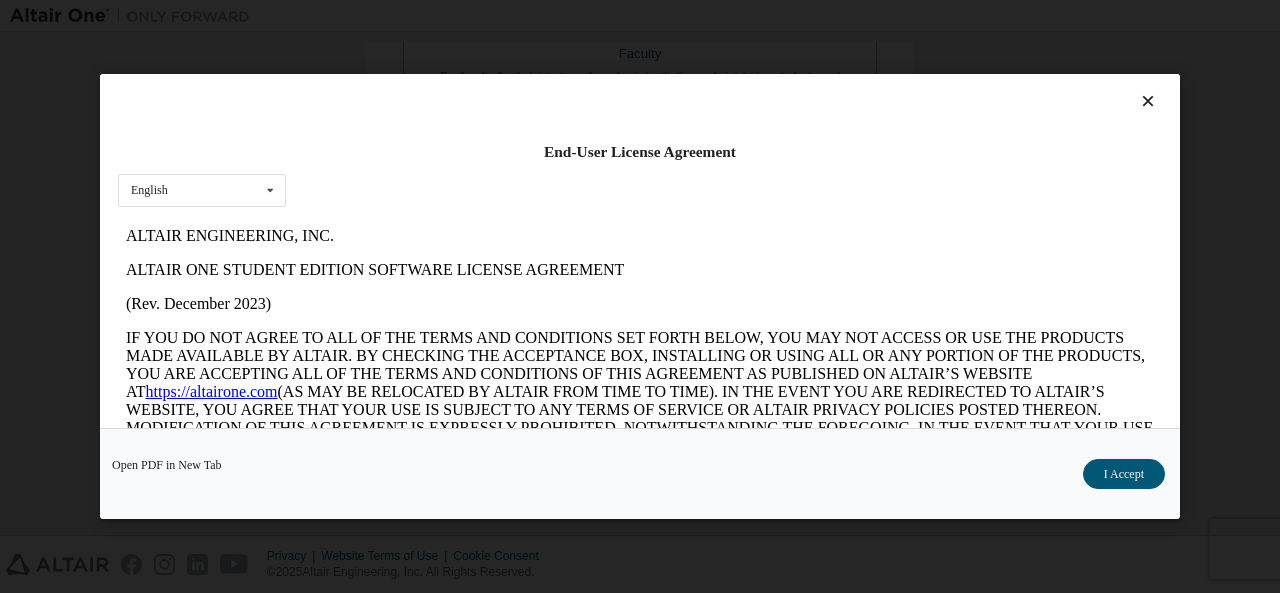 scroll, scrollTop: 0, scrollLeft: 0, axis: both 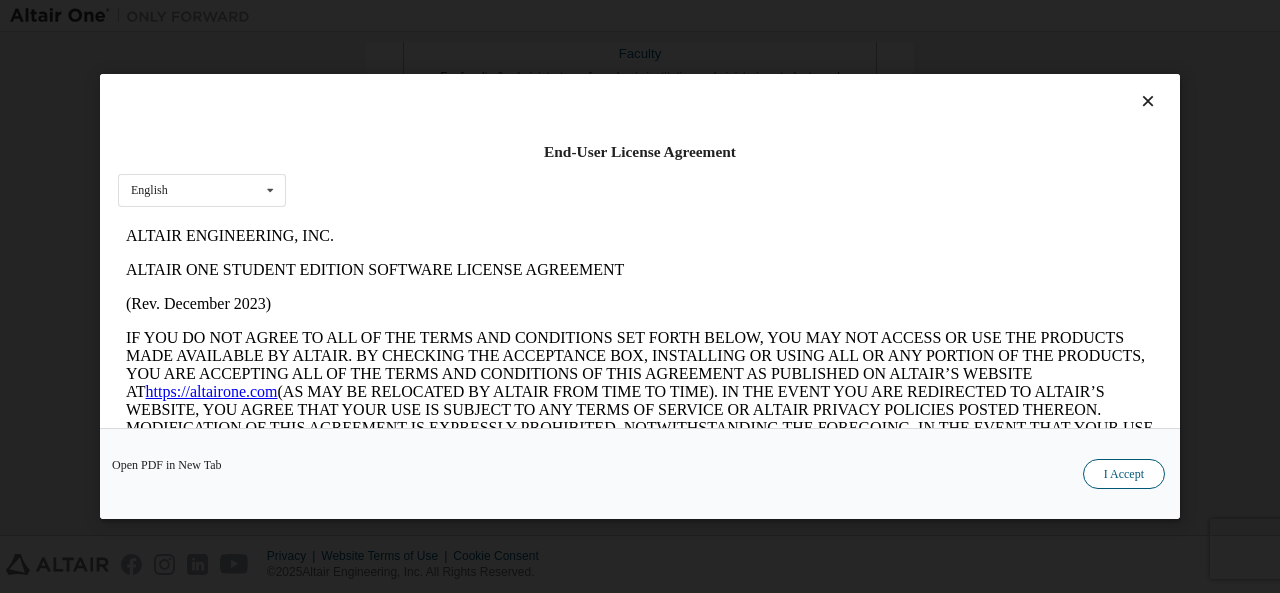 click on "I Accept" at bounding box center [1124, 474] 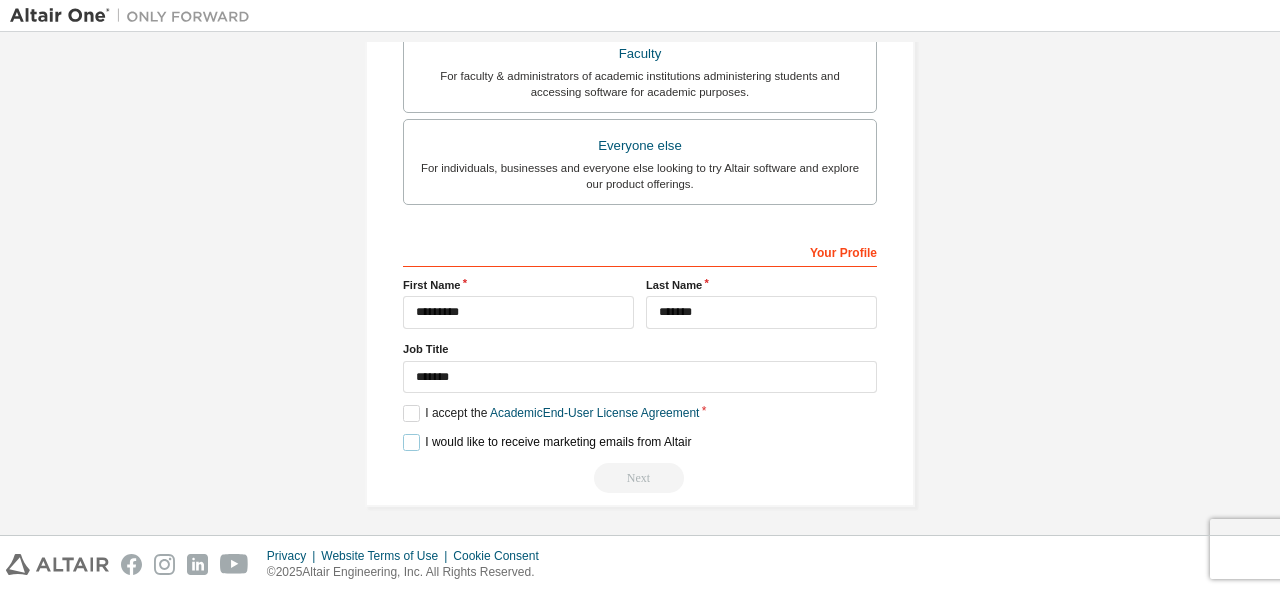 click on "I would like to receive marketing emails from Altair" at bounding box center (547, 442) 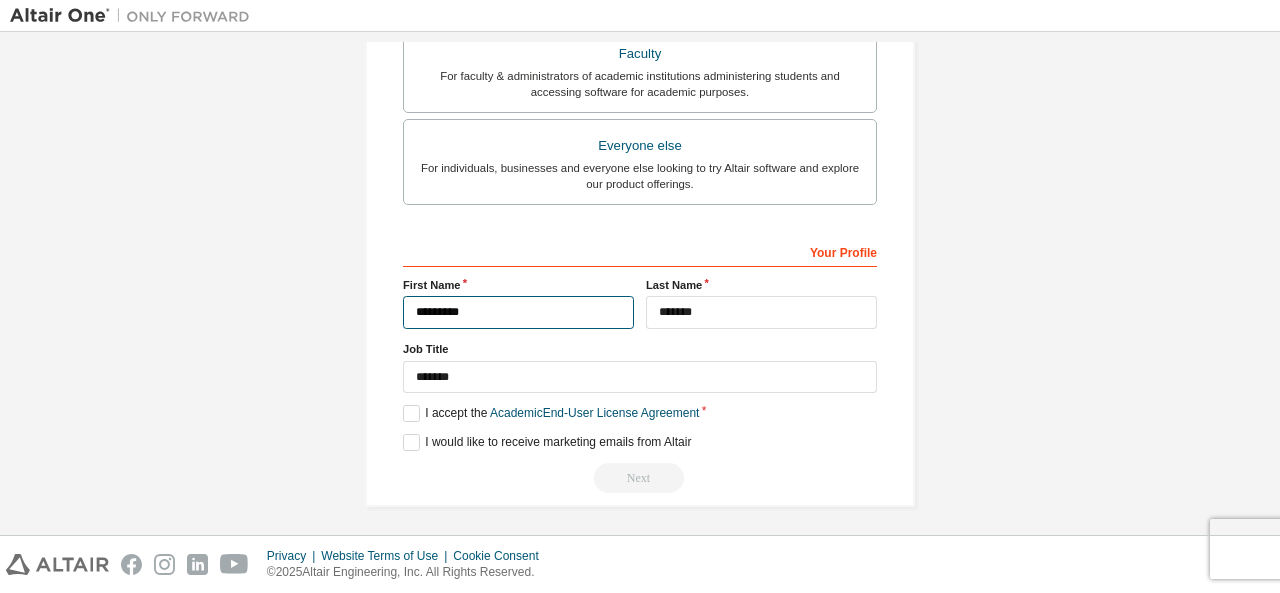 click on "*********" at bounding box center [518, 312] 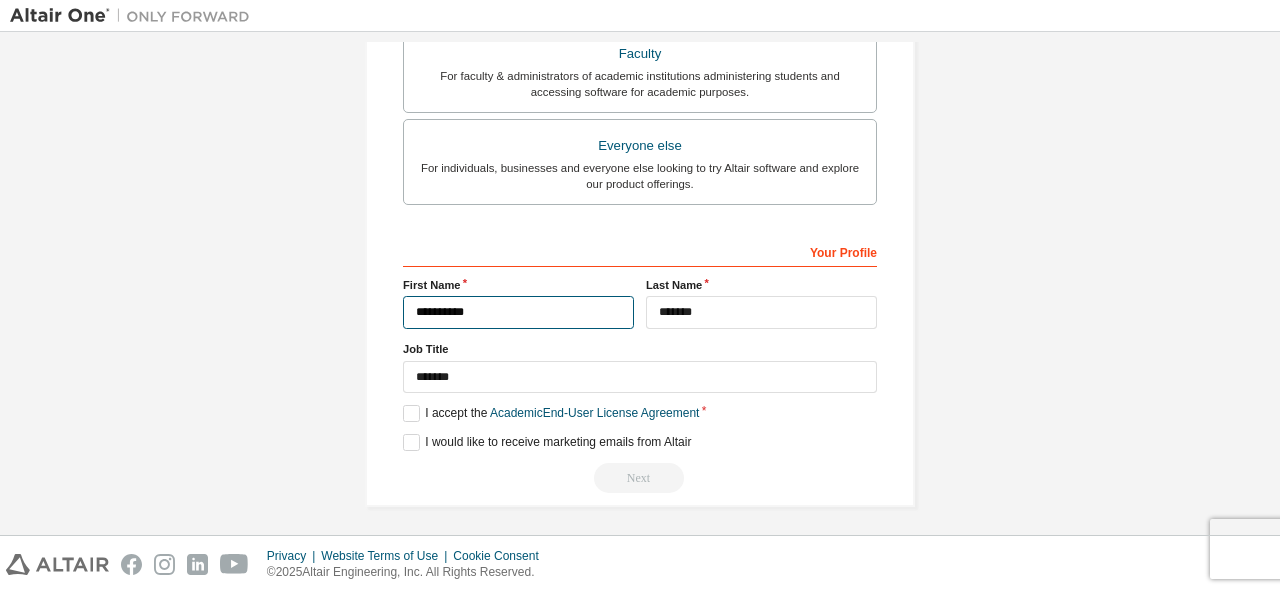 type on "*********" 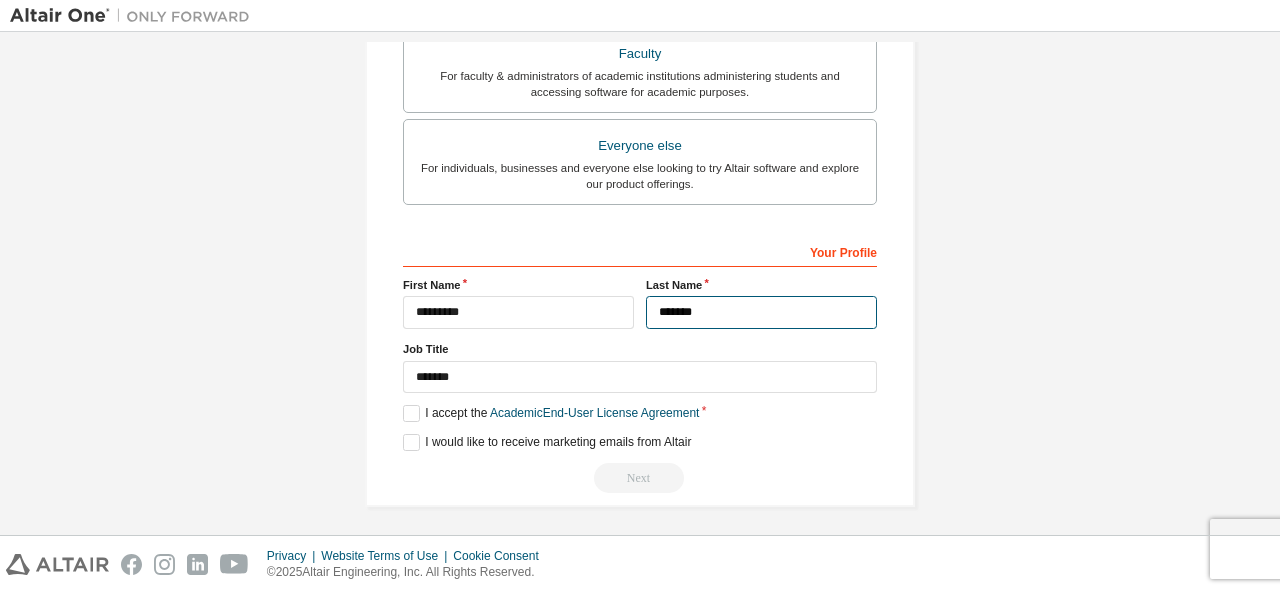 click on "*******" at bounding box center (761, 312) 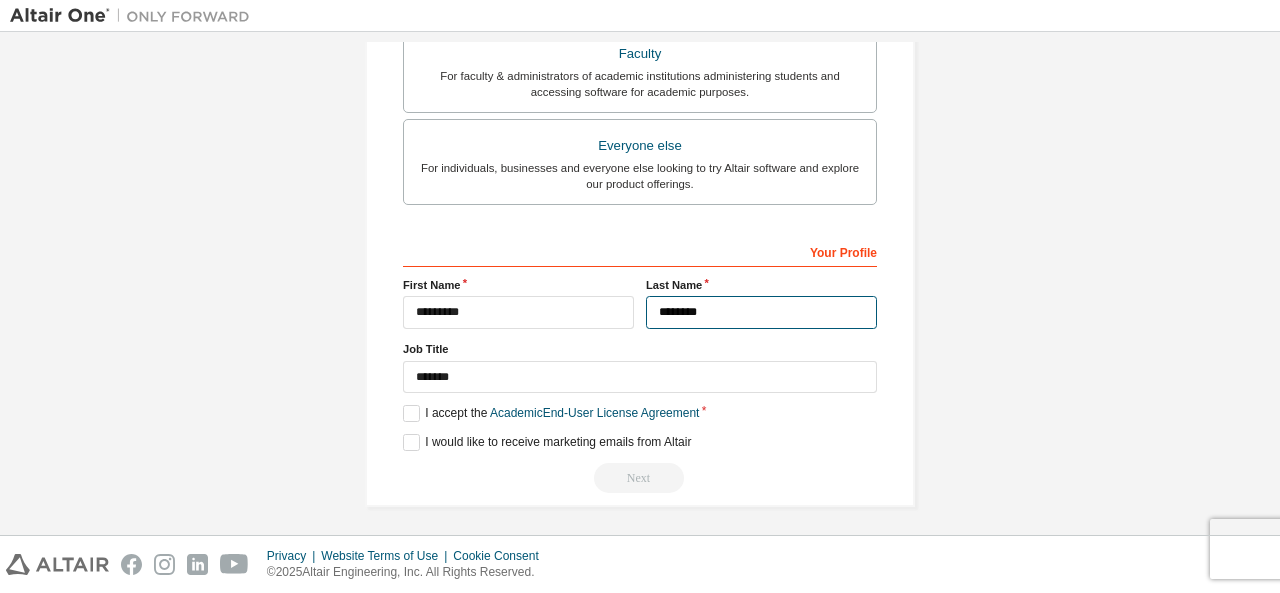 type on "*******" 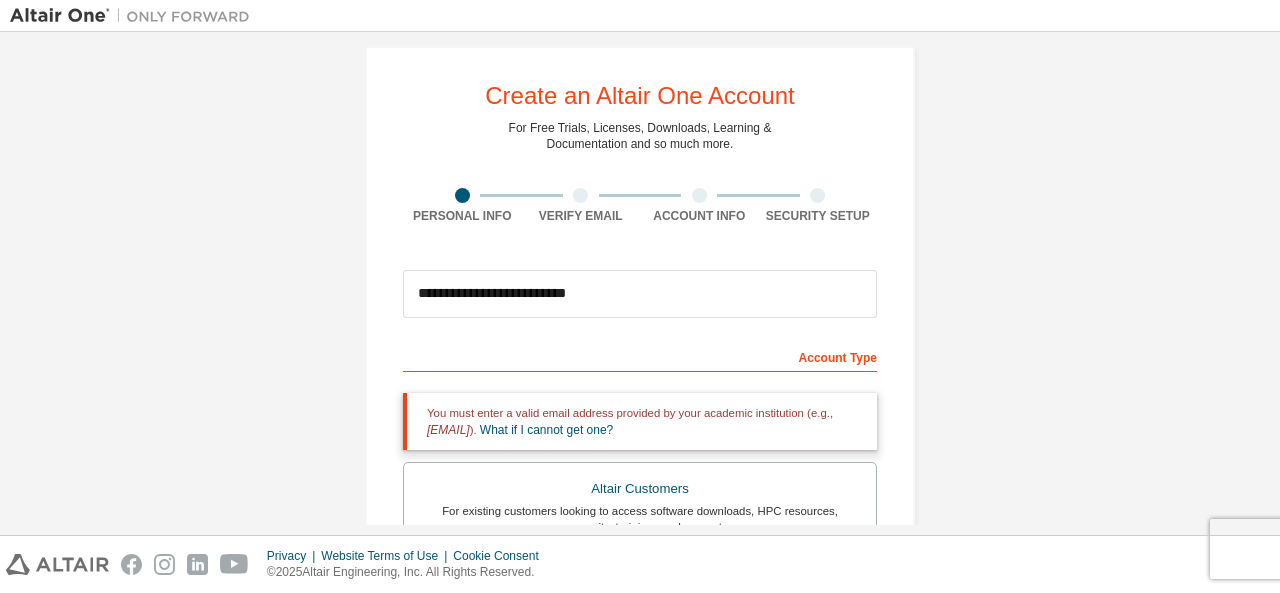scroll, scrollTop: 0, scrollLeft: 0, axis: both 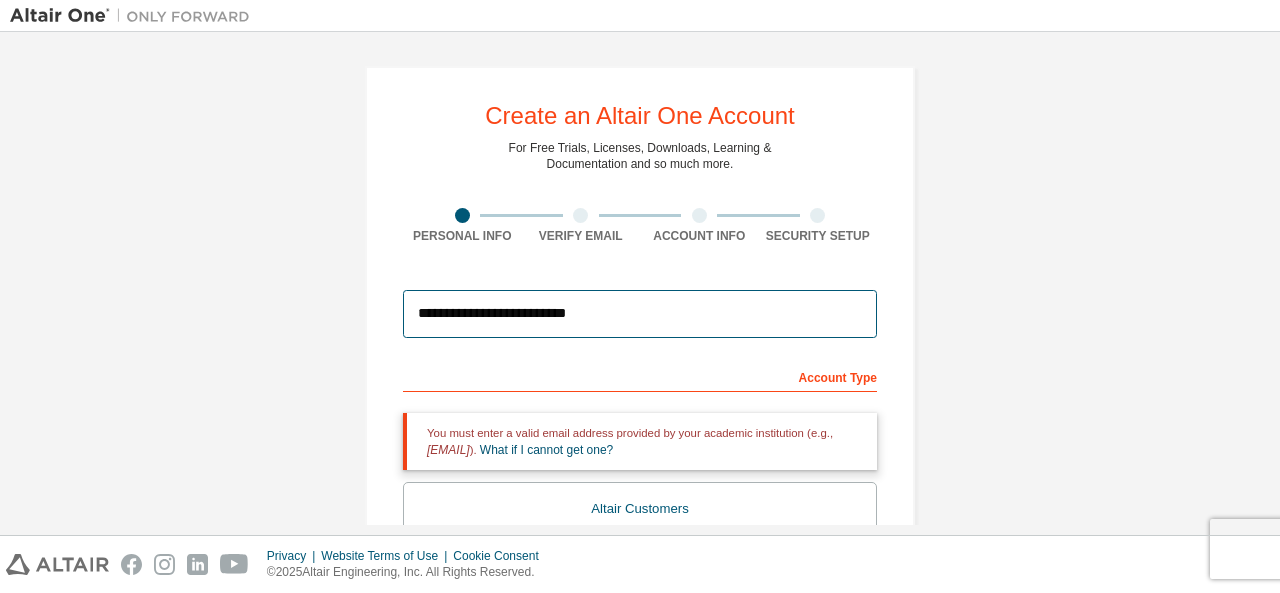 click on "**********" at bounding box center (640, 314) 